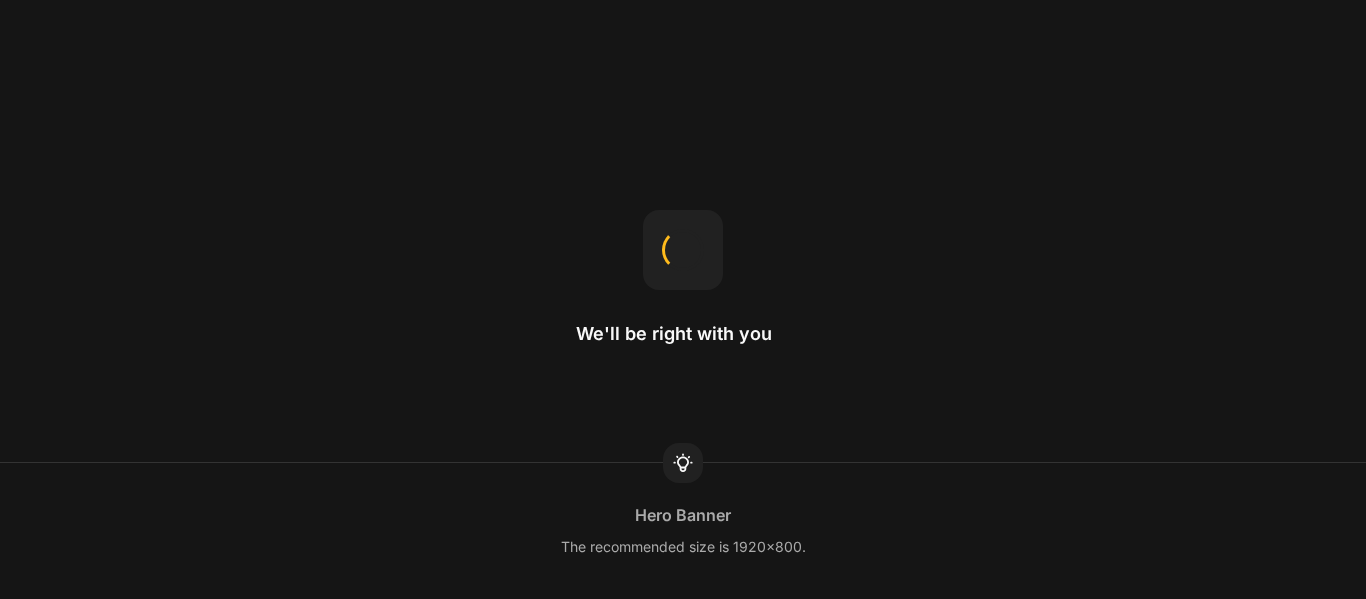 scroll, scrollTop: 0, scrollLeft: 0, axis: both 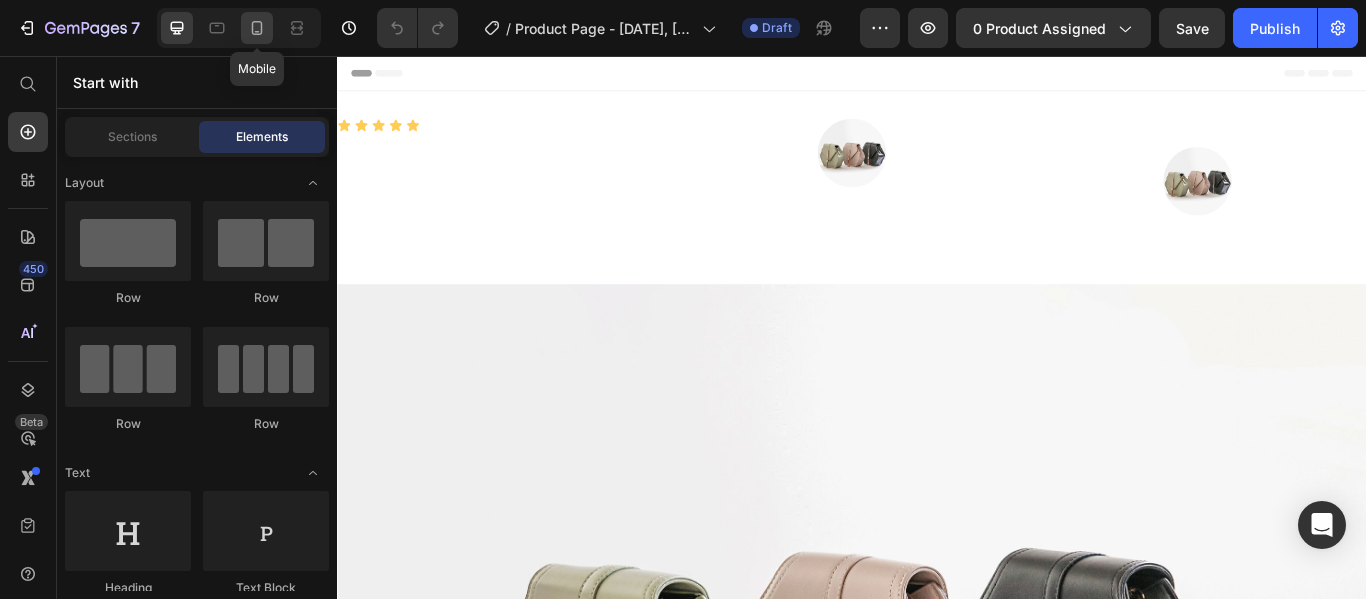 click 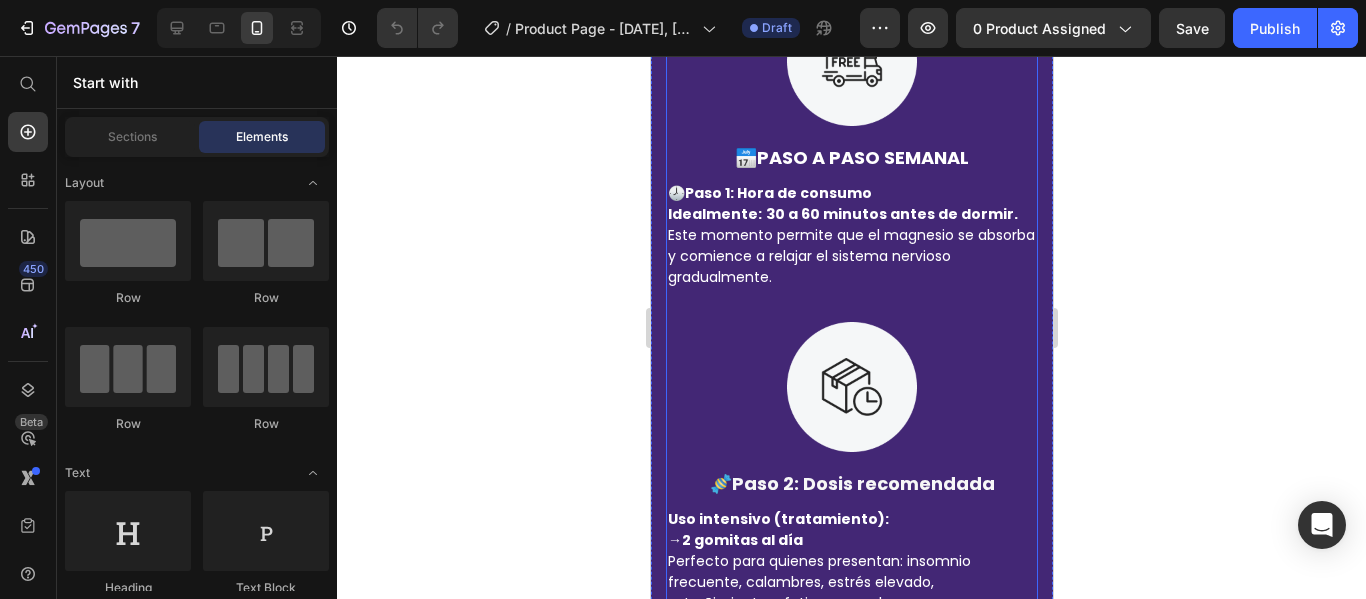 scroll, scrollTop: 3900, scrollLeft: 0, axis: vertical 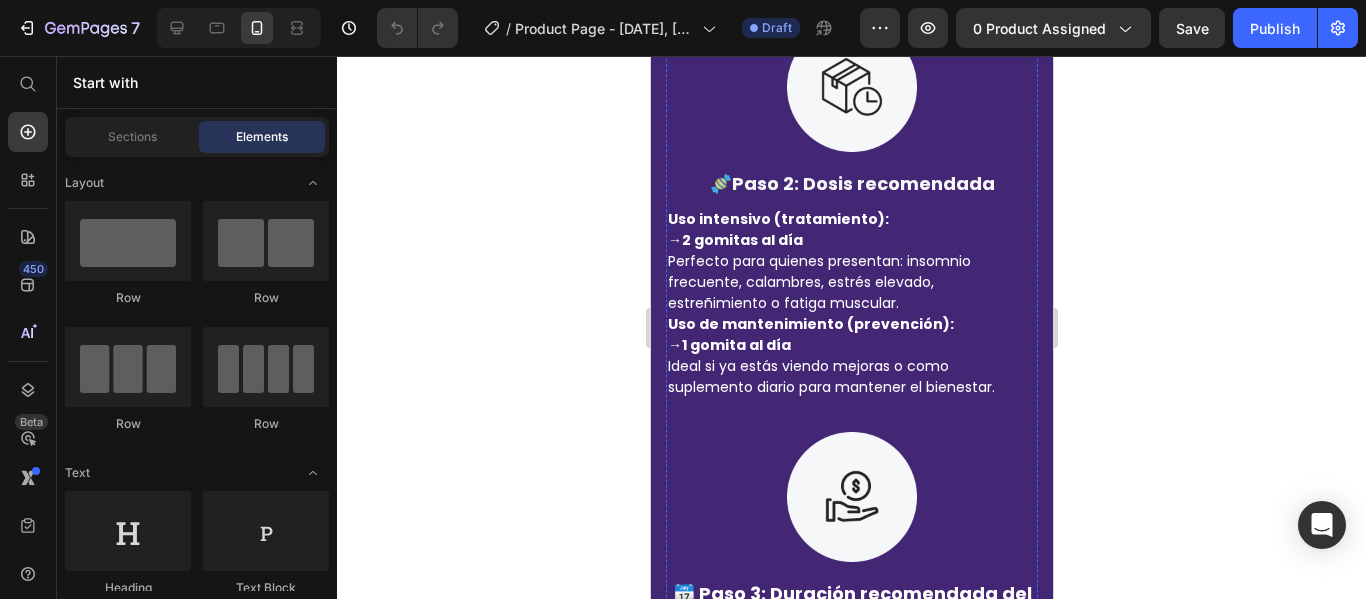 click at bounding box center [851, -239] 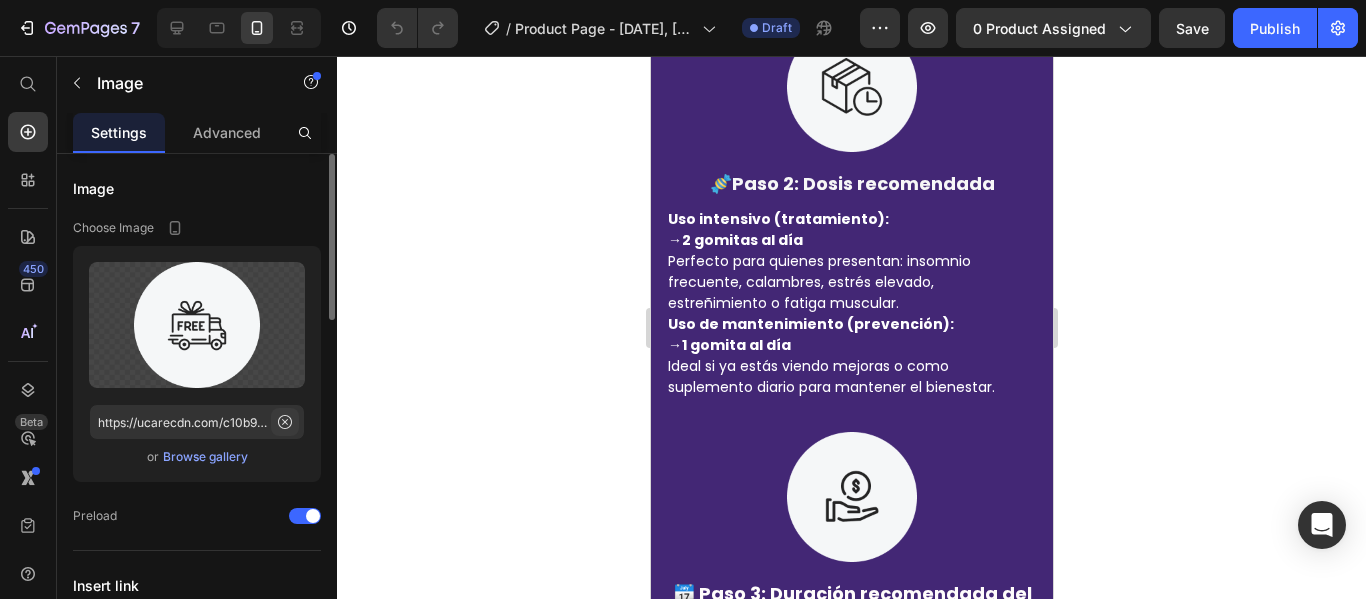 click 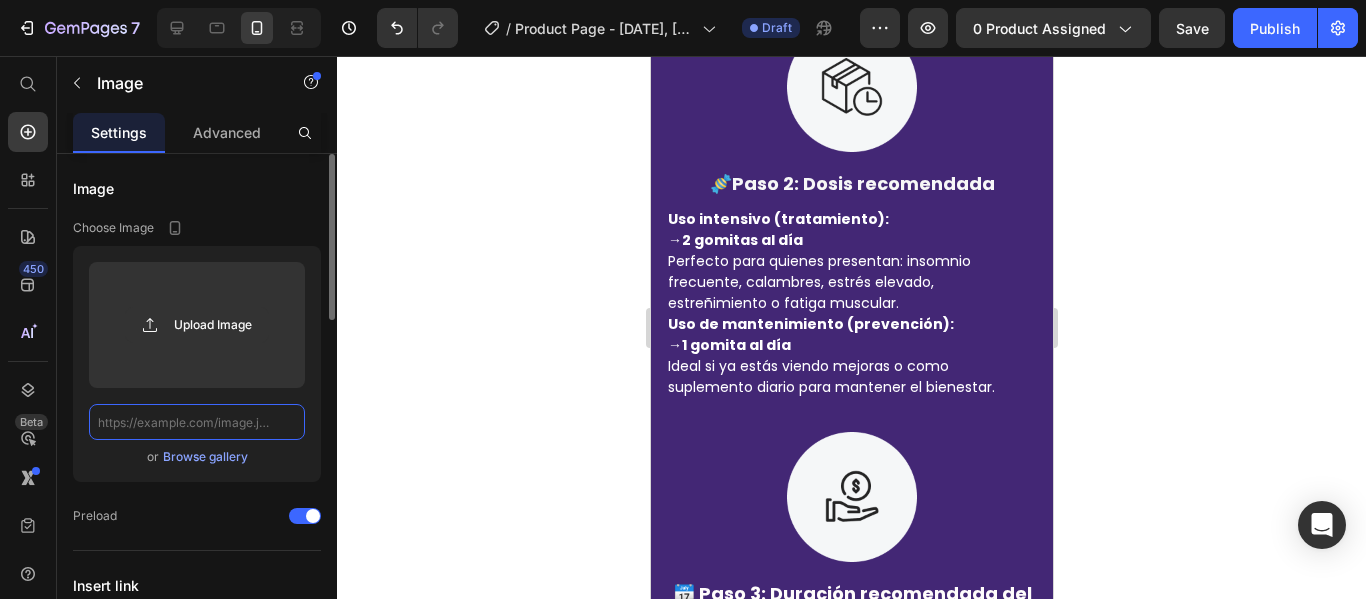 scroll, scrollTop: 0, scrollLeft: 0, axis: both 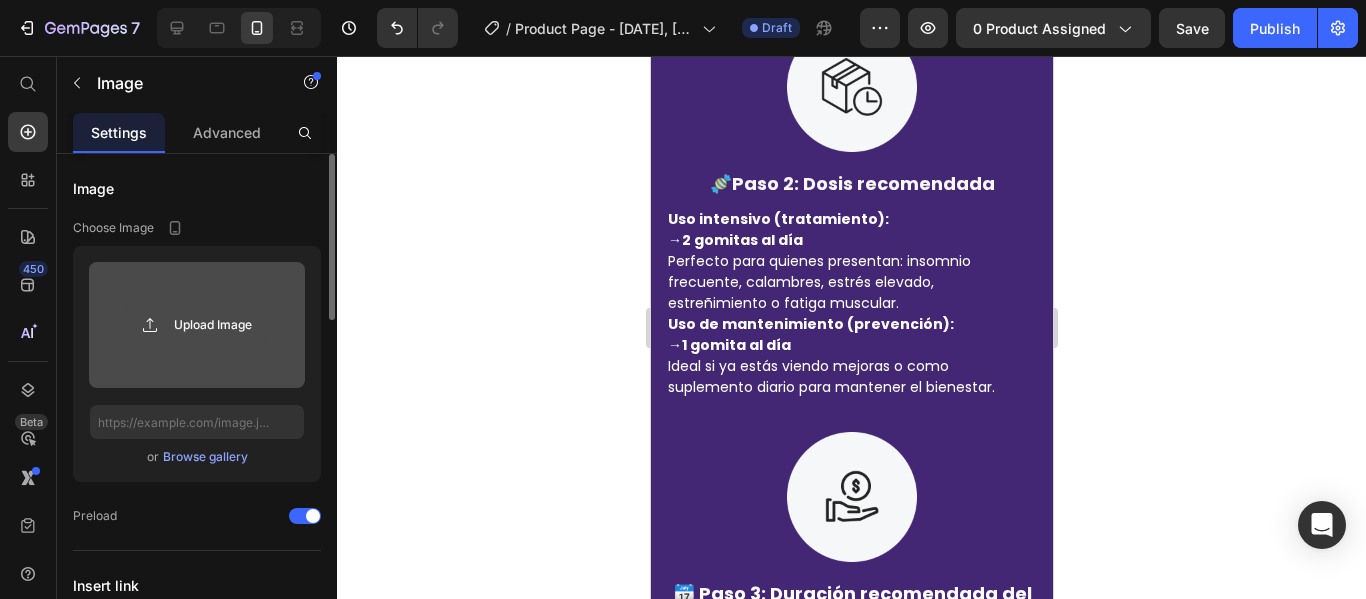 click 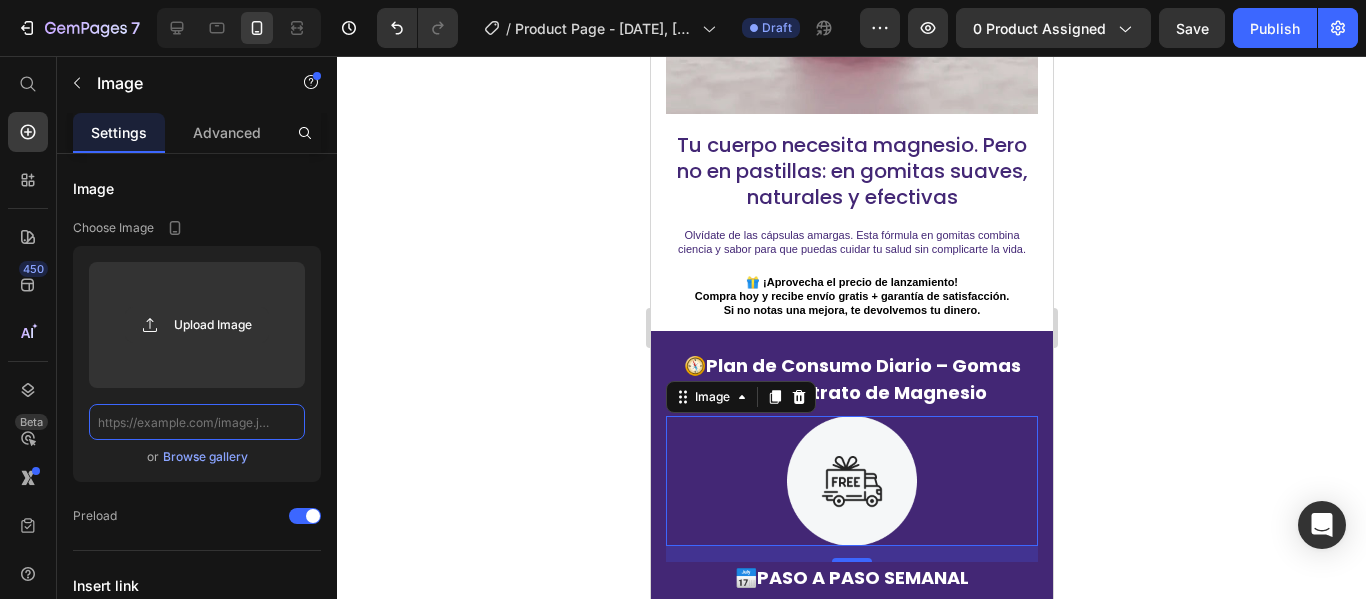 click 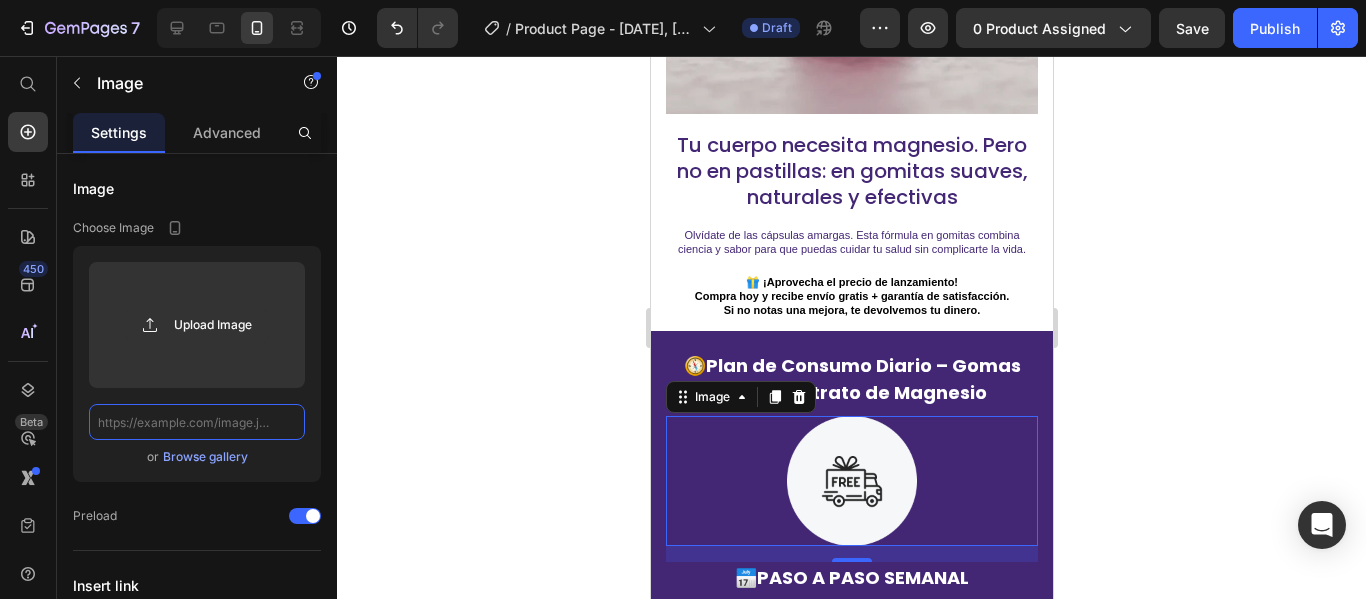 paste on "https://st2.depositphotos.com/1364916/5341/v/950/depositphotos_53411051-stock-illustration-healthy-meaning-in-a-plant.jpg" 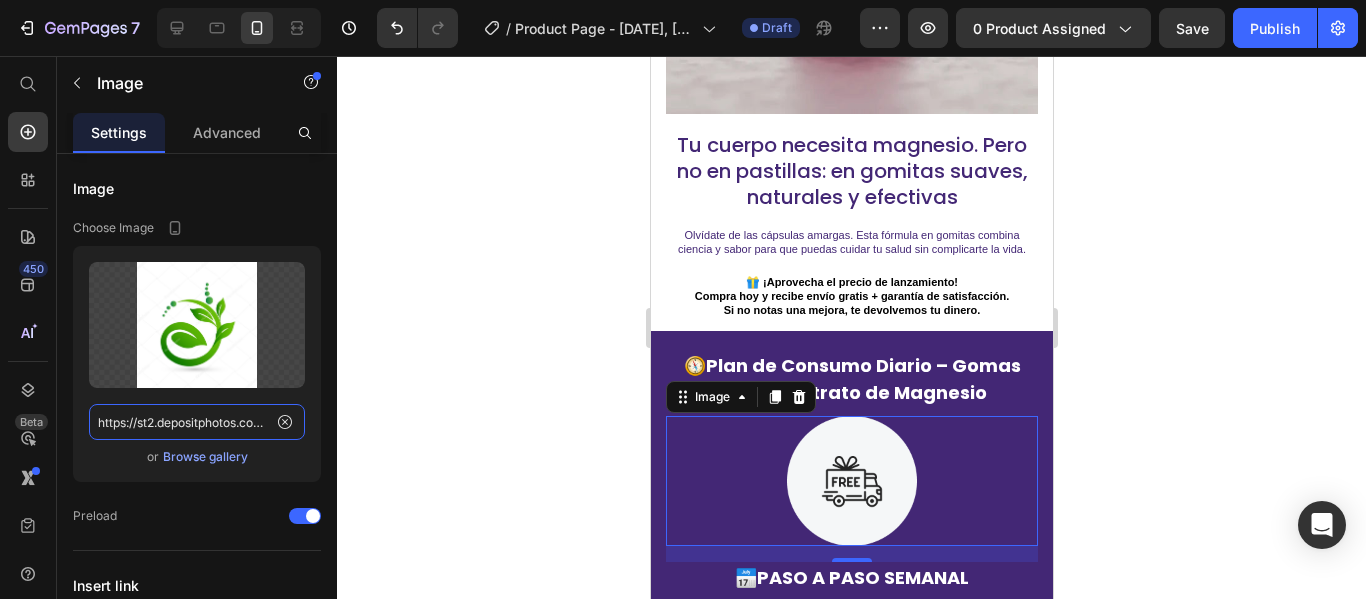 scroll, scrollTop: 0, scrollLeft: 541, axis: horizontal 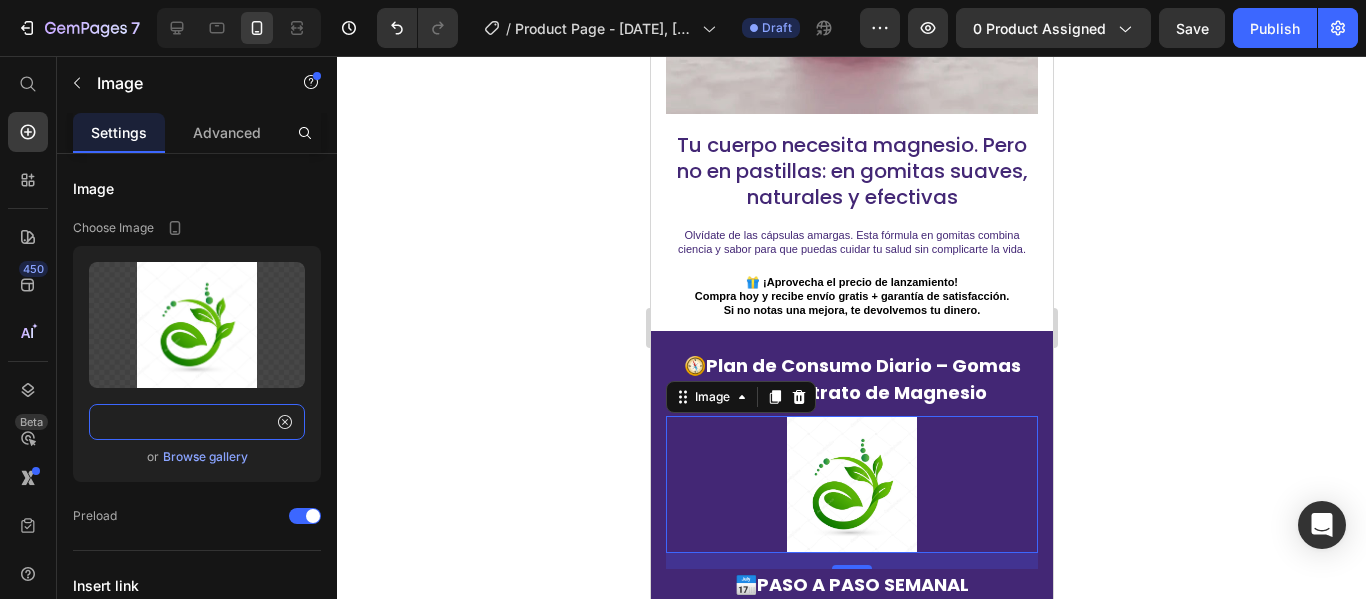 type on "https://st2.depositphotos.com/1364916/5341/v/950/depositphotos_53411051-stock-illustration-healthy-meaning-in-a-plant.jpg" 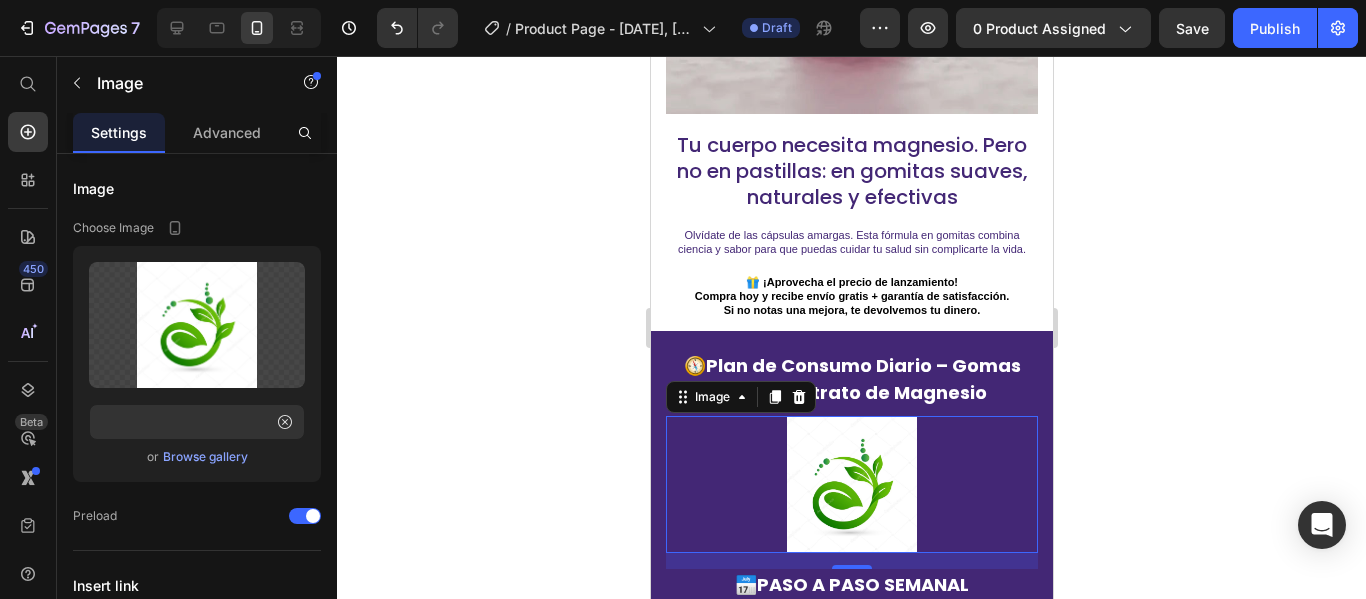 click 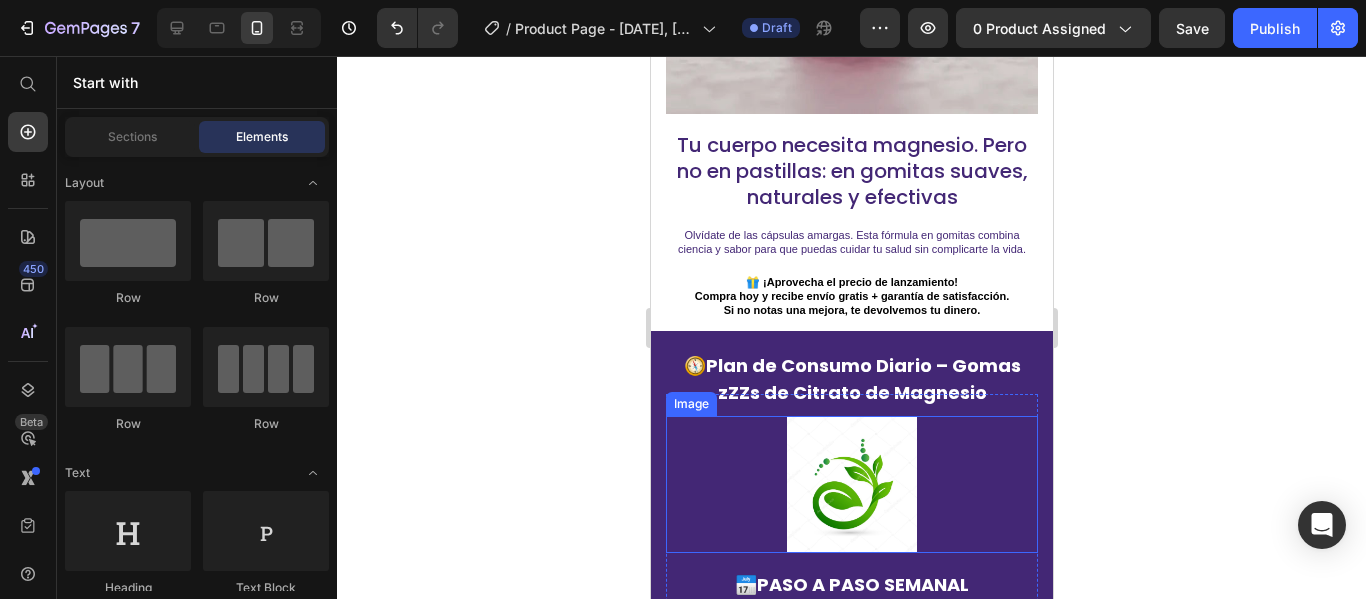 click at bounding box center (851, 484) 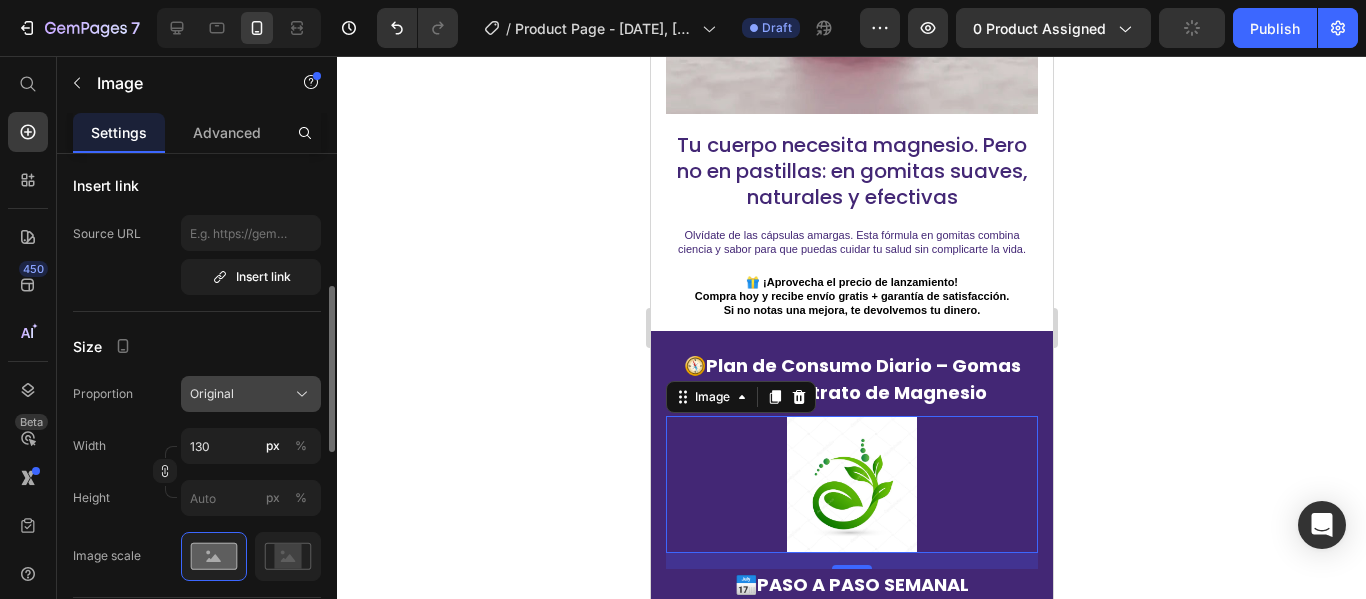 scroll, scrollTop: 700, scrollLeft: 0, axis: vertical 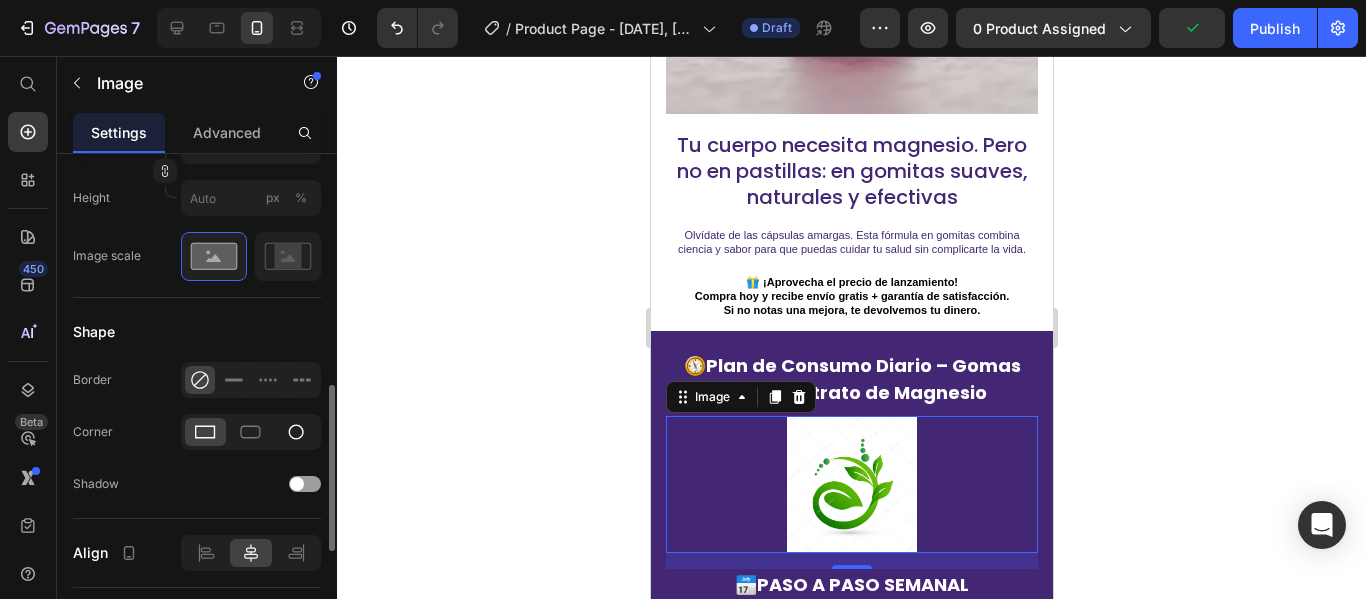 click 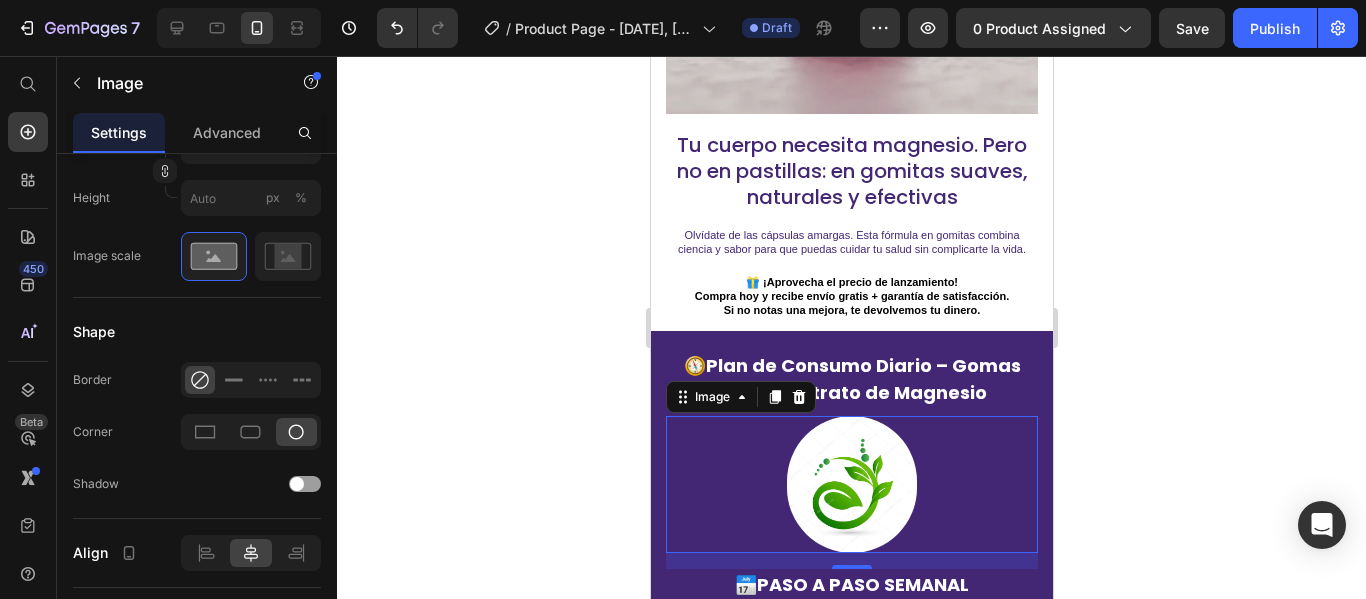 click 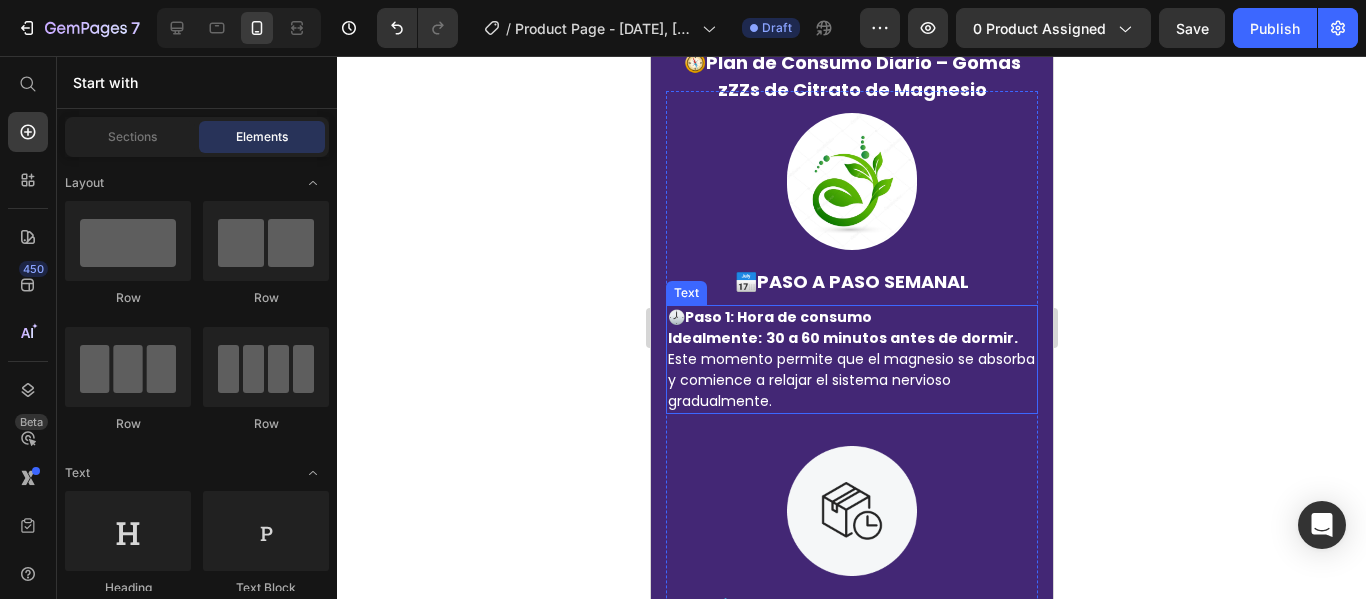 scroll, scrollTop: 4100, scrollLeft: 0, axis: vertical 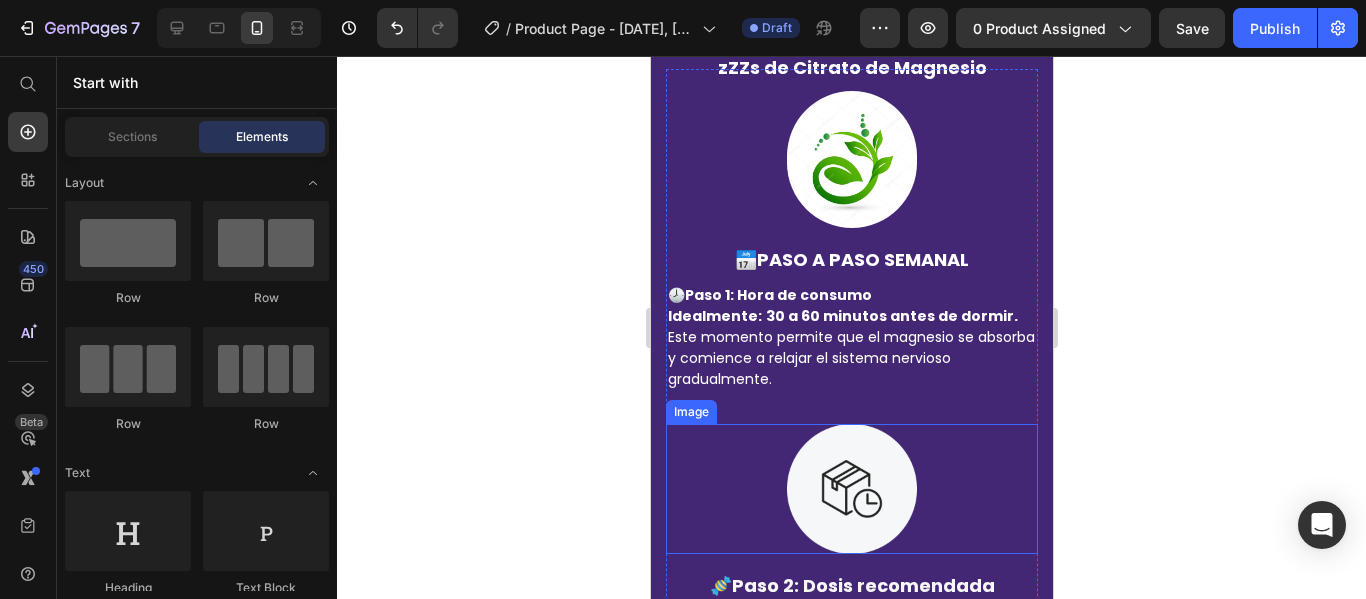 click at bounding box center [851, 489] 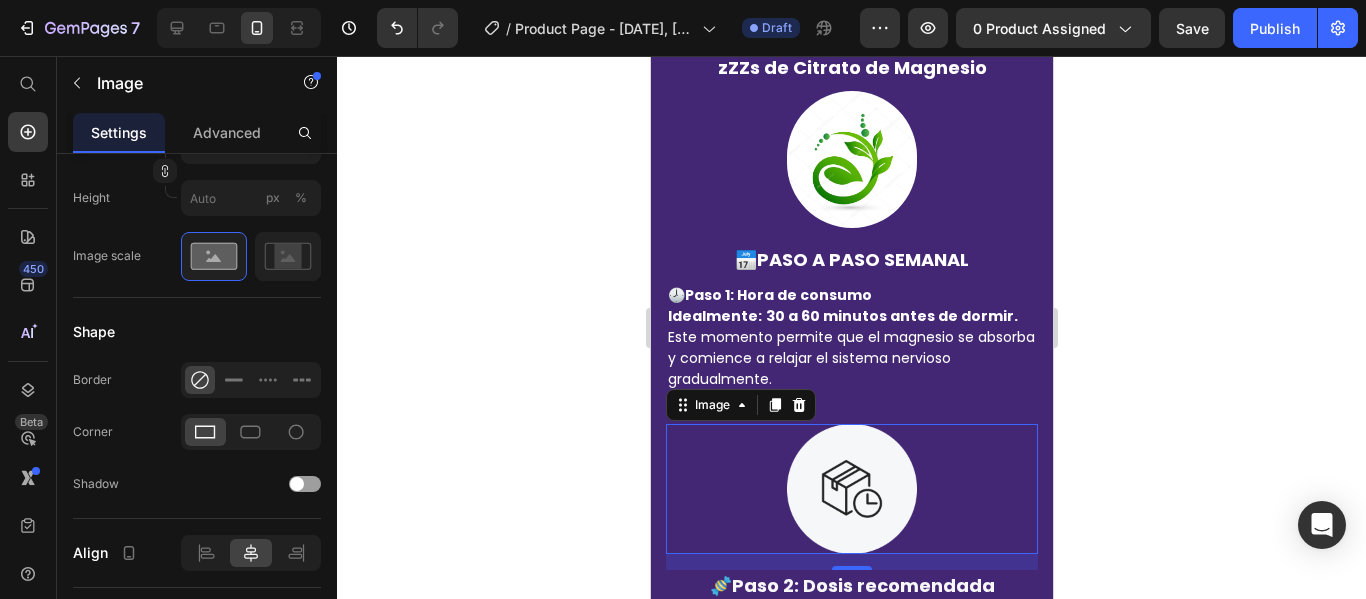 click at bounding box center [851, 489] 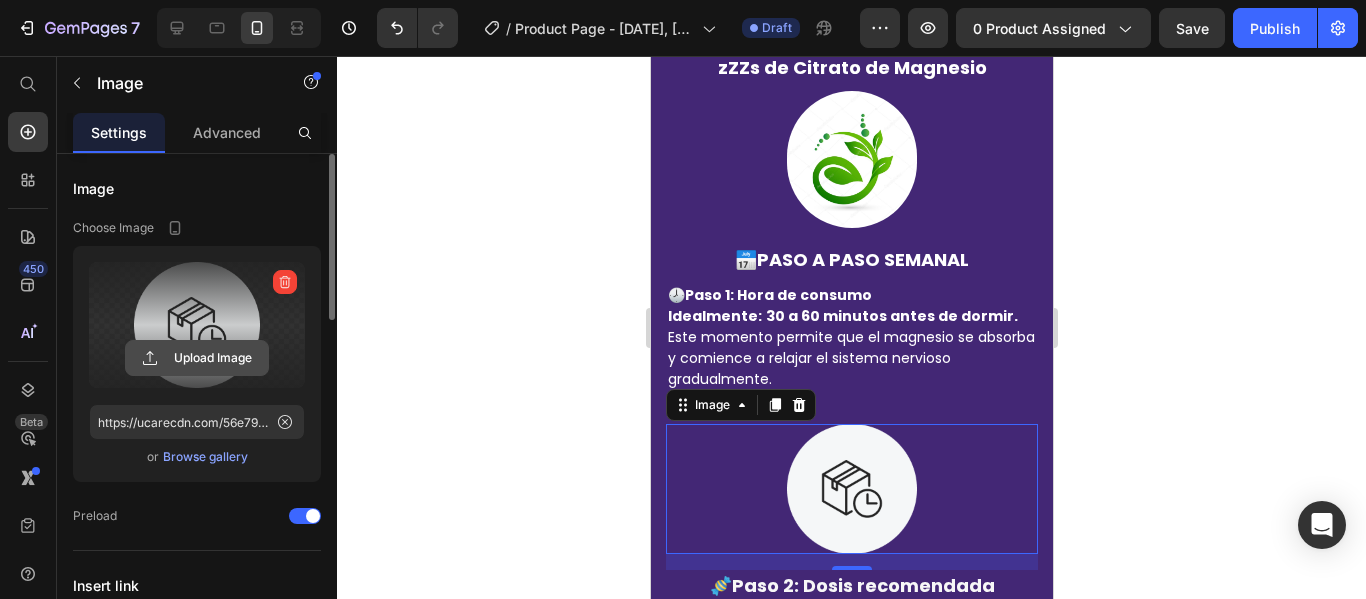 scroll, scrollTop: 100, scrollLeft: 0, axis: vertical 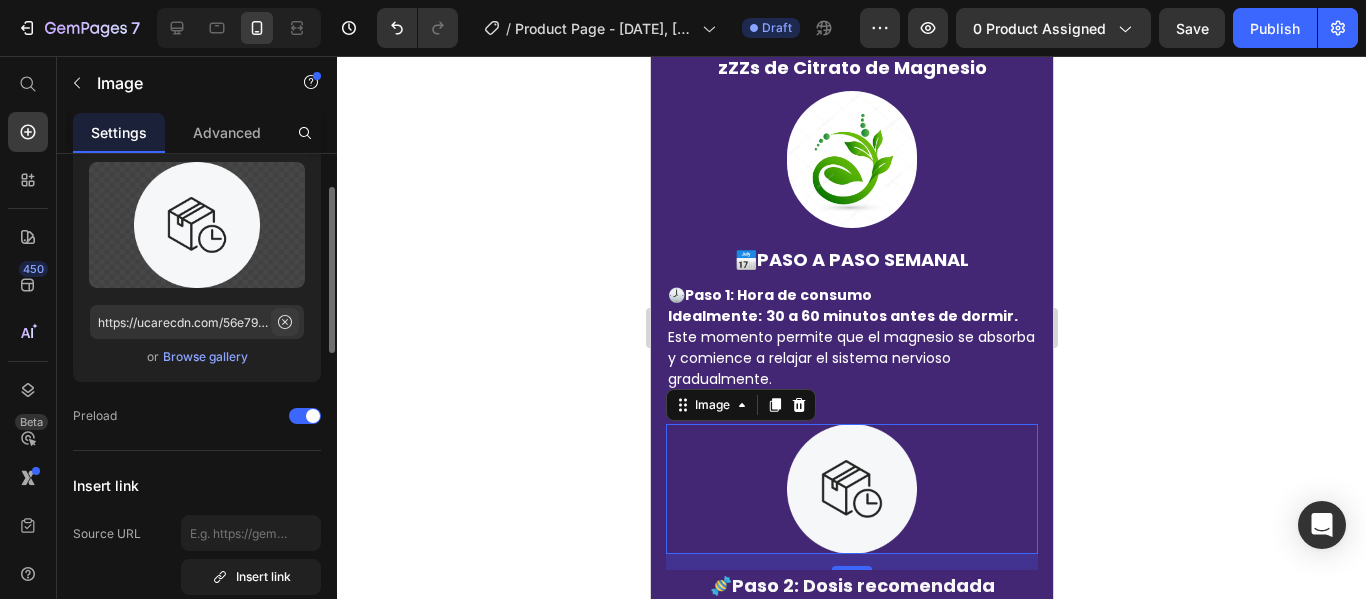 click 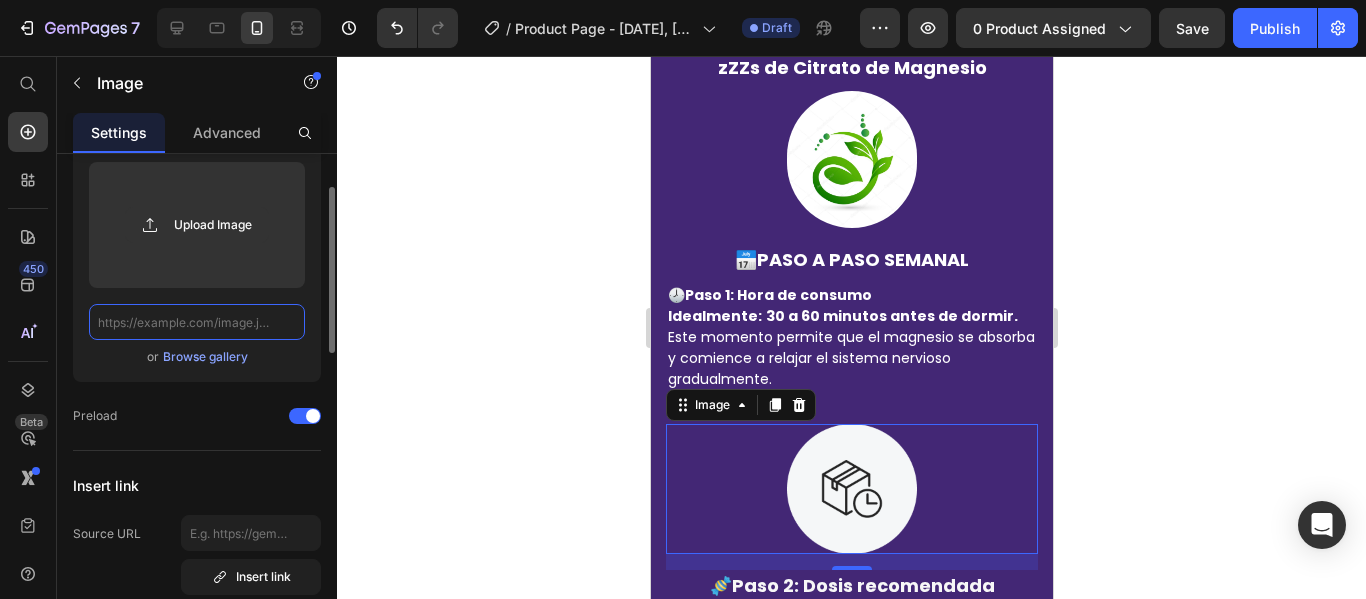 scroll, scrollTop: 0, scrollLeft: 0, axis: both 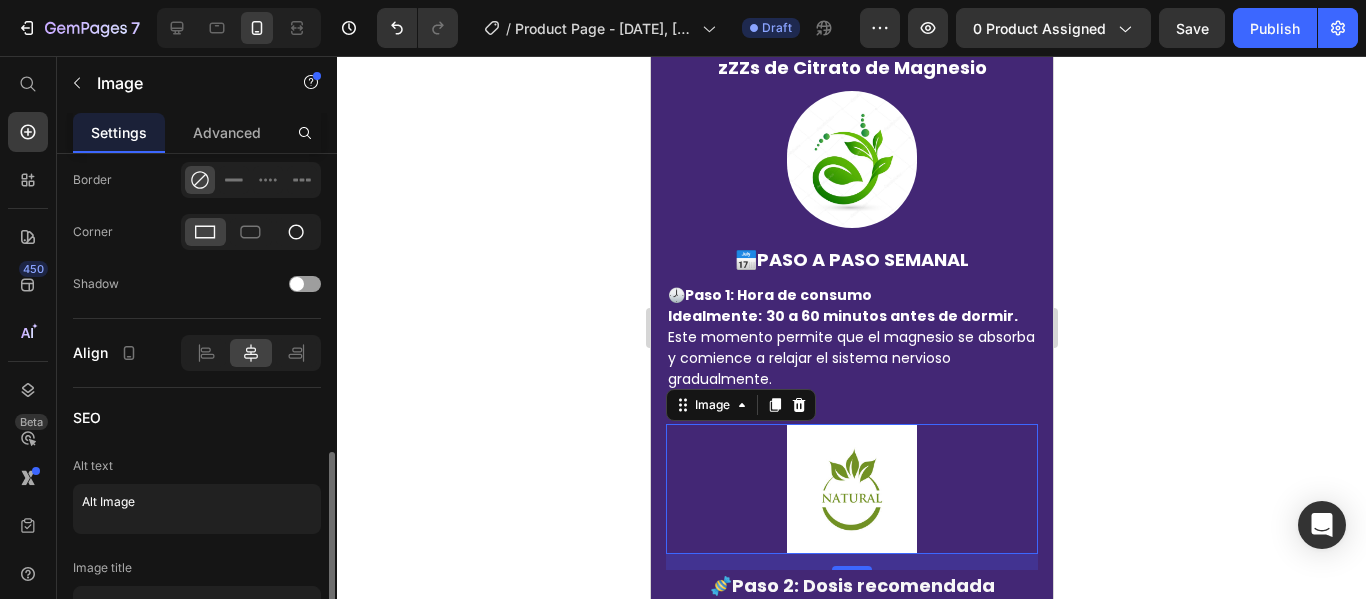 type on "https://us.123rf.com/450wm/doublerdesign/doublerdesign2012/doublerdesign201200049/160614878-plantilla-de-vector-de-dise%C3%B1o-de-logotipo-de-icono-de-hoja-natural.jpg?ver=6" 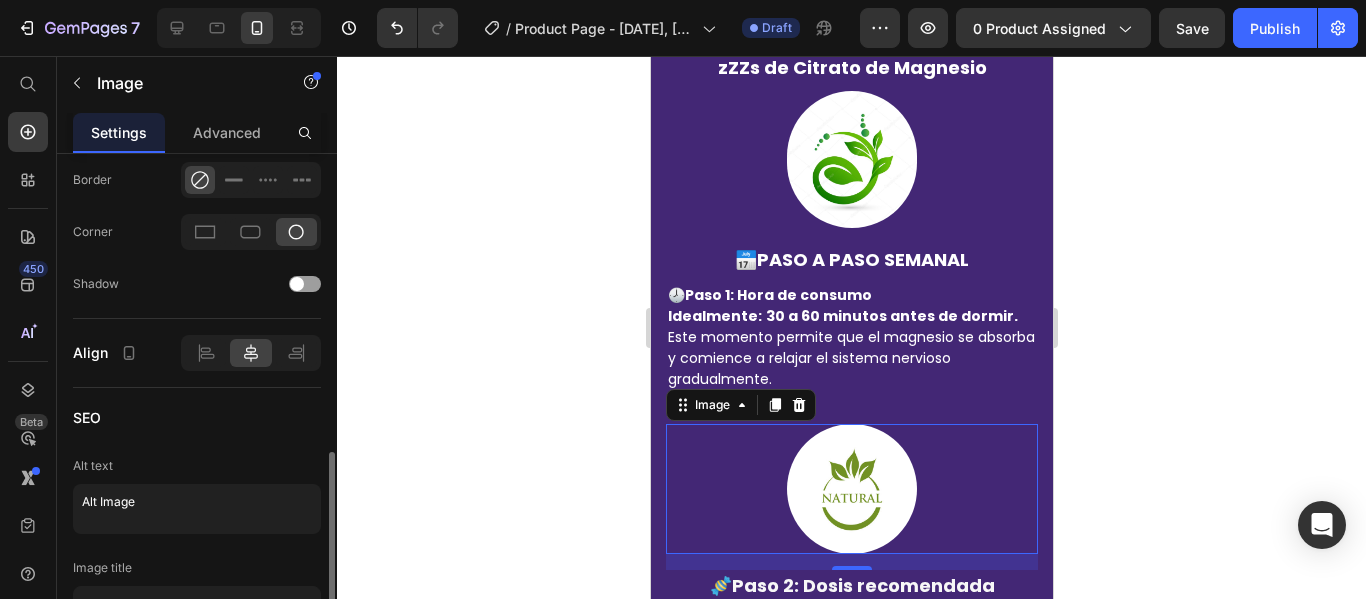 scroll, scrollTop: 0, scrollLeft: 0, axis: both 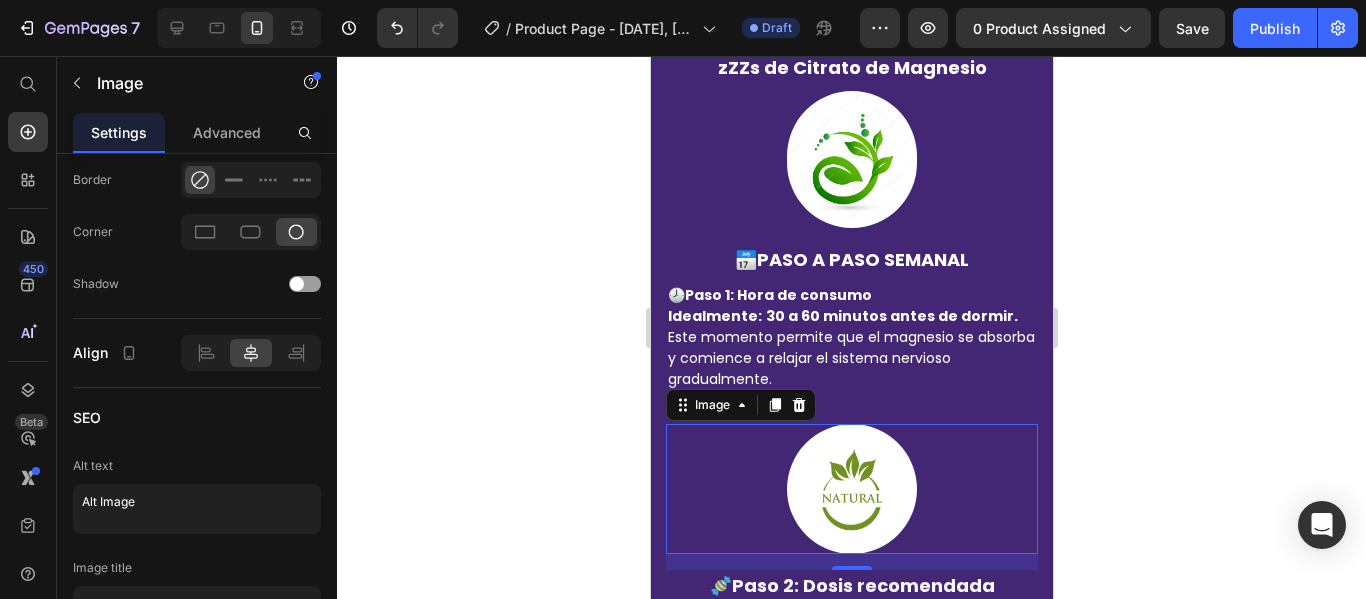 click 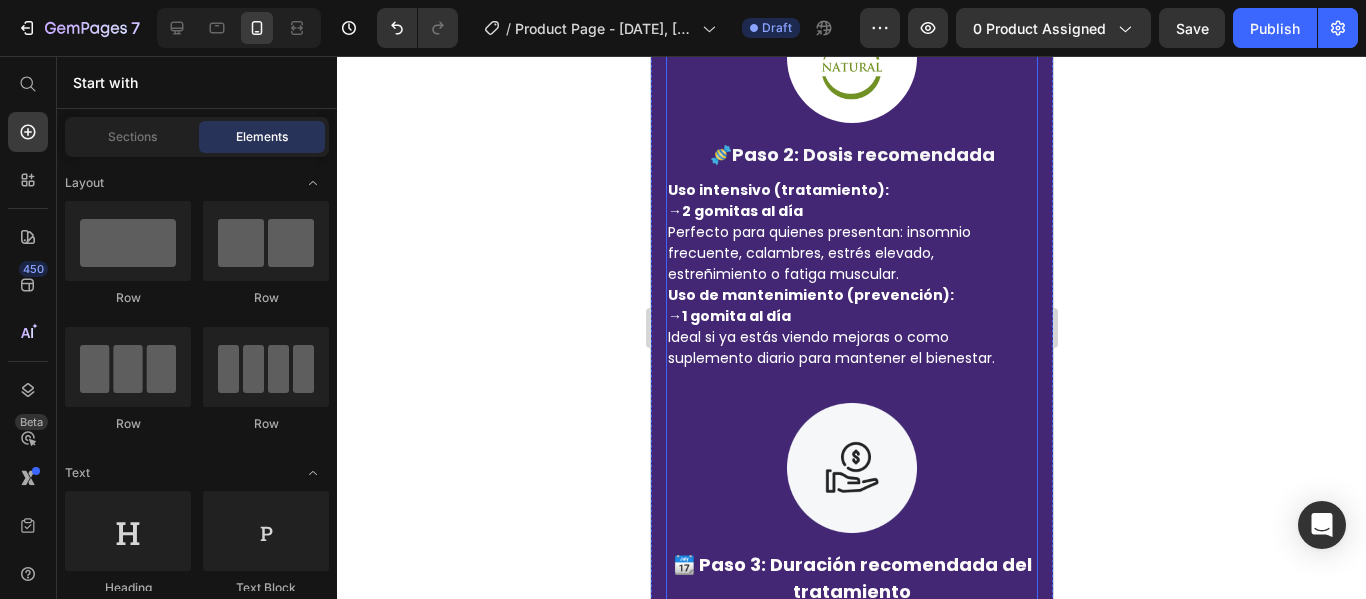 scroll, scrollTop: 4600, scrollLeft: 0, axis: vertical 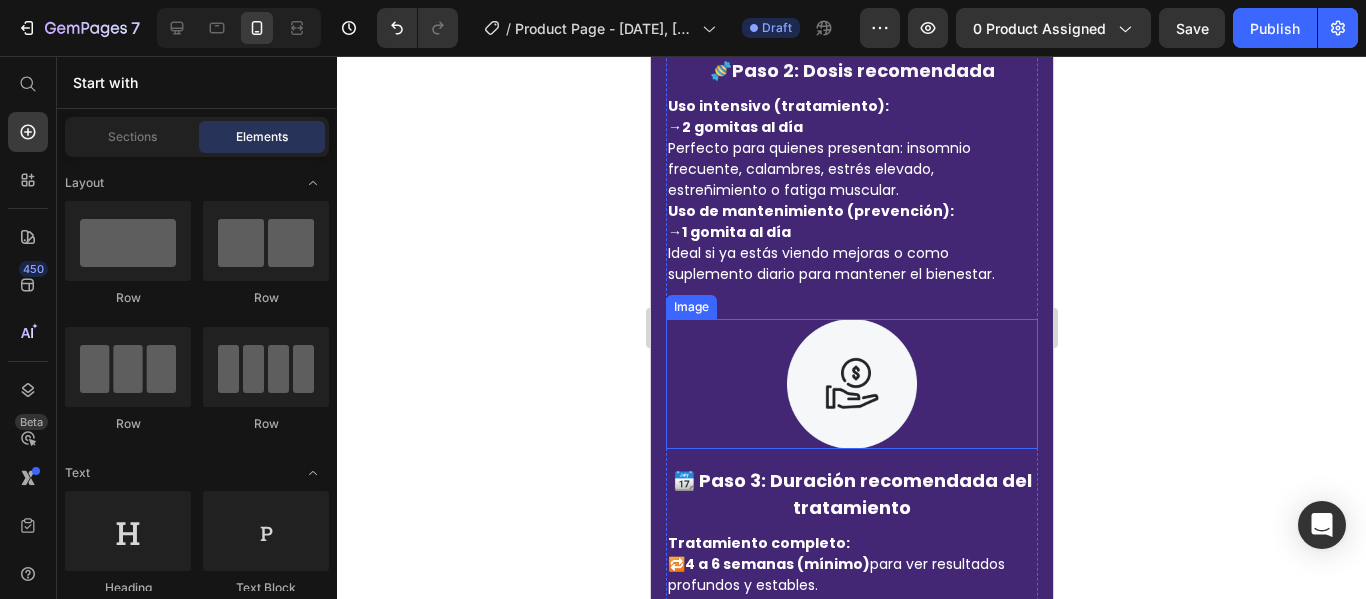 click at bounding box center (851, 384) 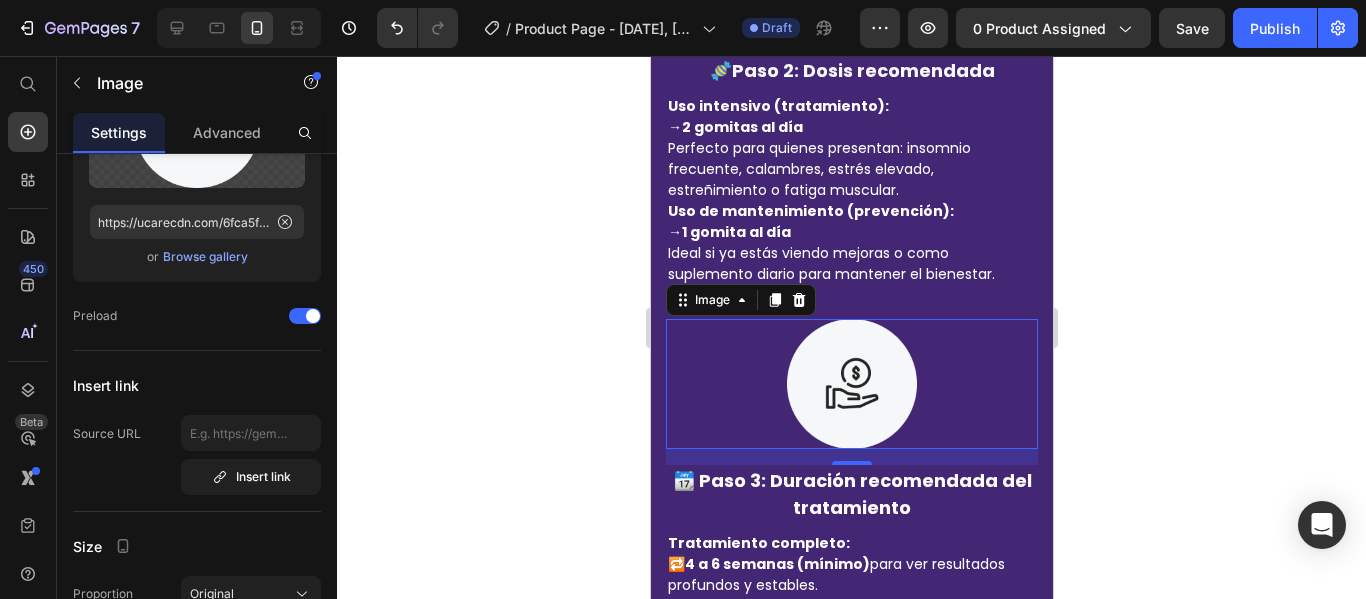 scroll, scrollTop: 0, scrollLeft: 0, axis: both 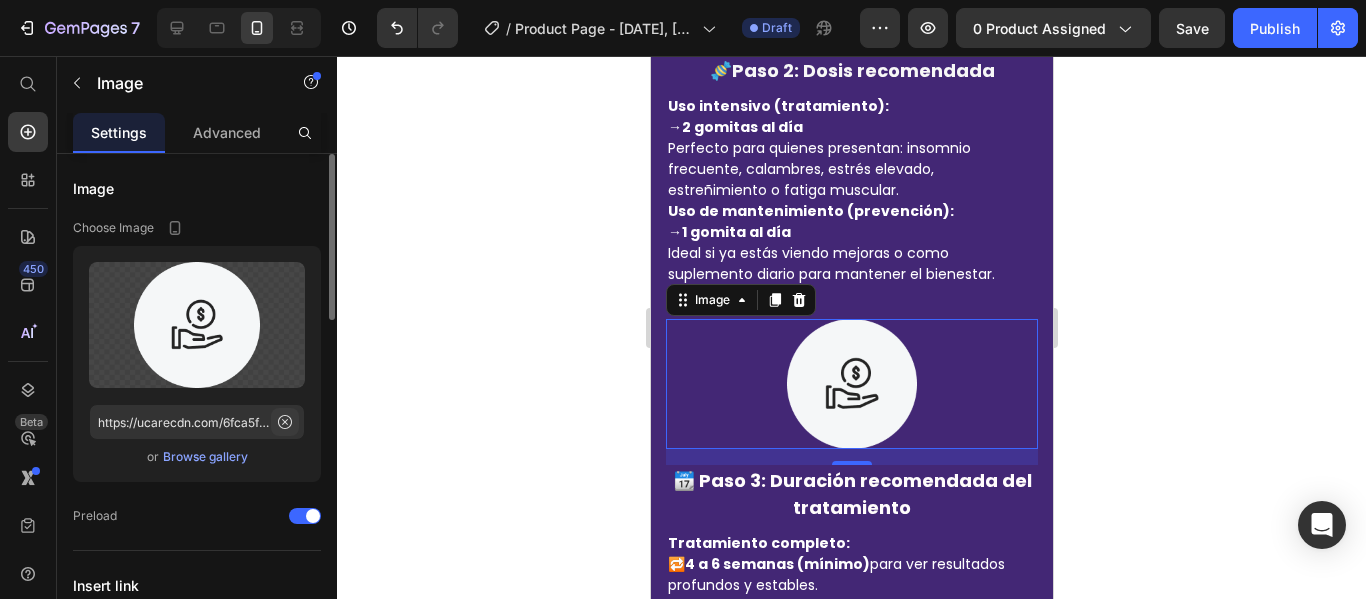 click 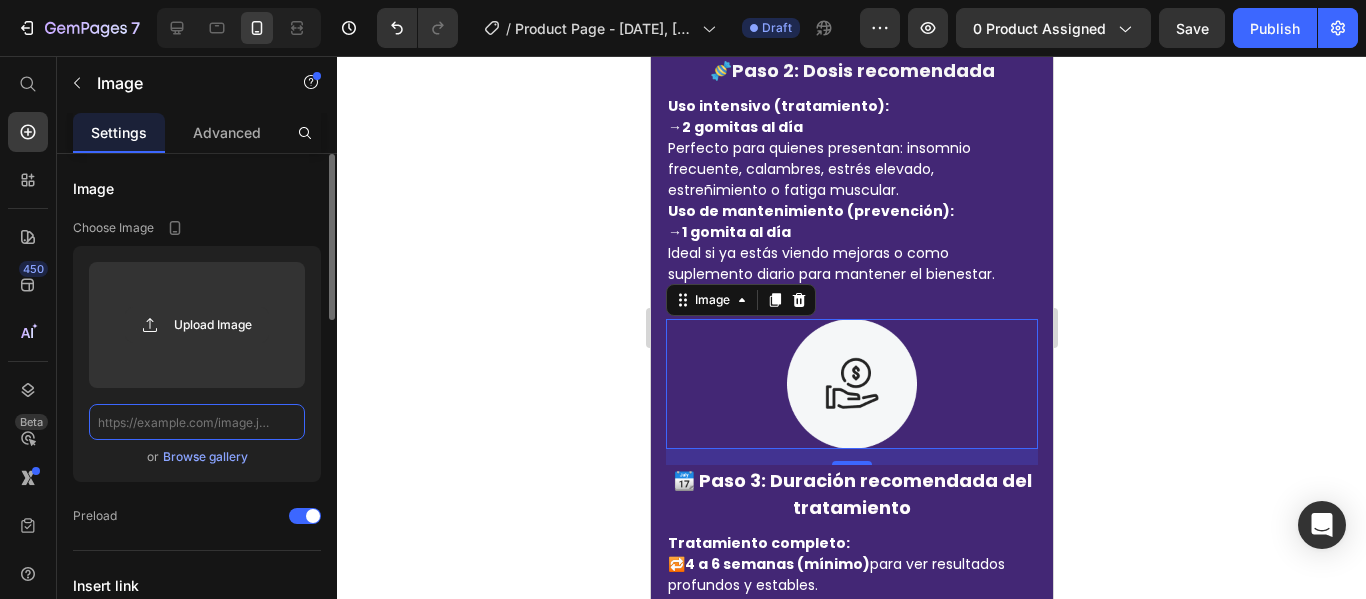 scroll, scrollTop: 0, scrollLeft: 0, axis: both 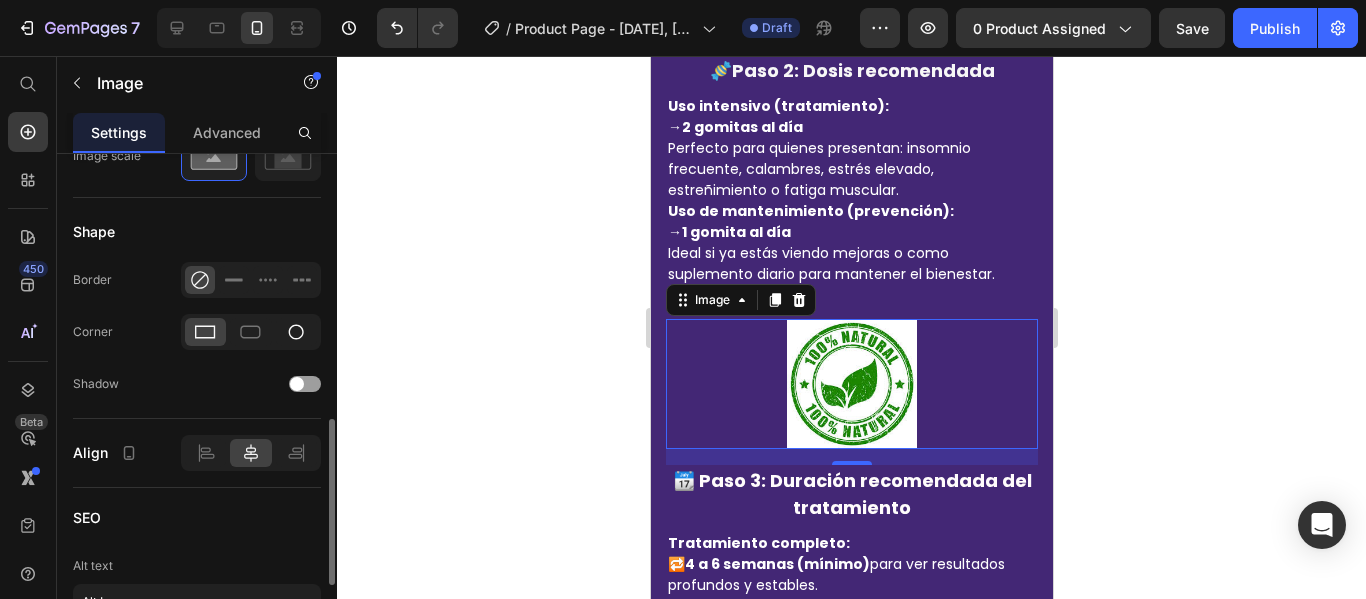 type on "https://encrypted-tbn0.gstatic.com/images?q=tbn:ANd9GcRHSFT56W8wsOVJ4If9pvL2dT1LSAyBAz_vSg&s" 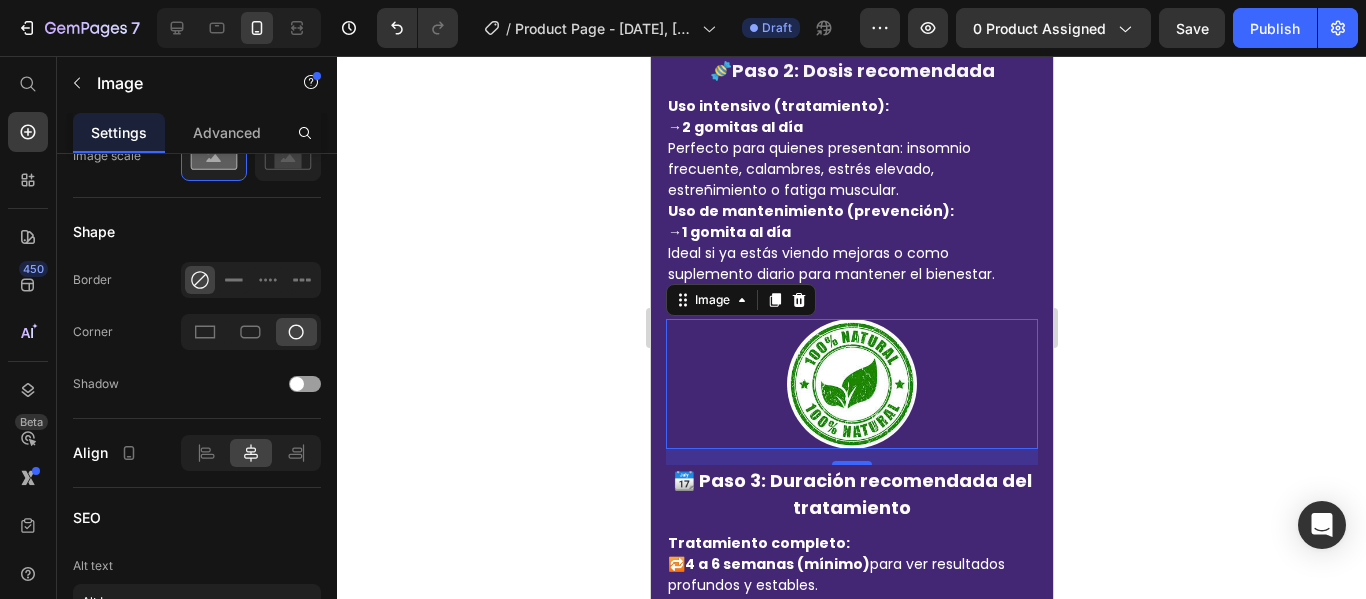click 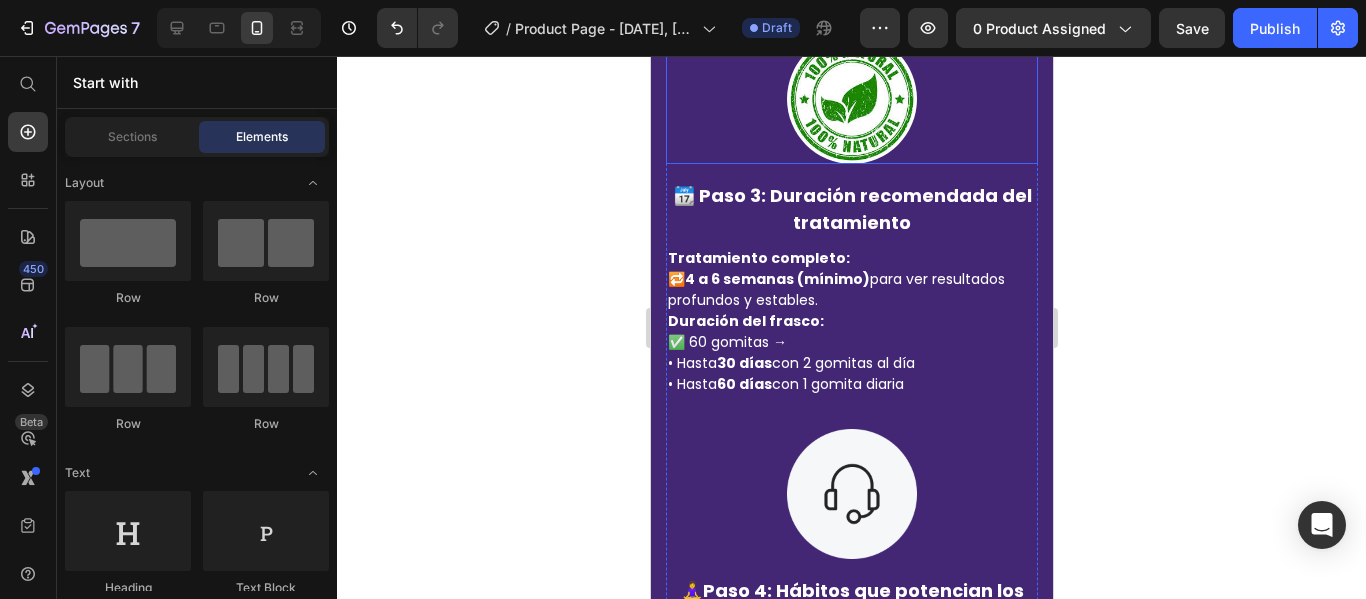 scroll, scrollTop: 5000, scrollLeft: 0, axis: vertical 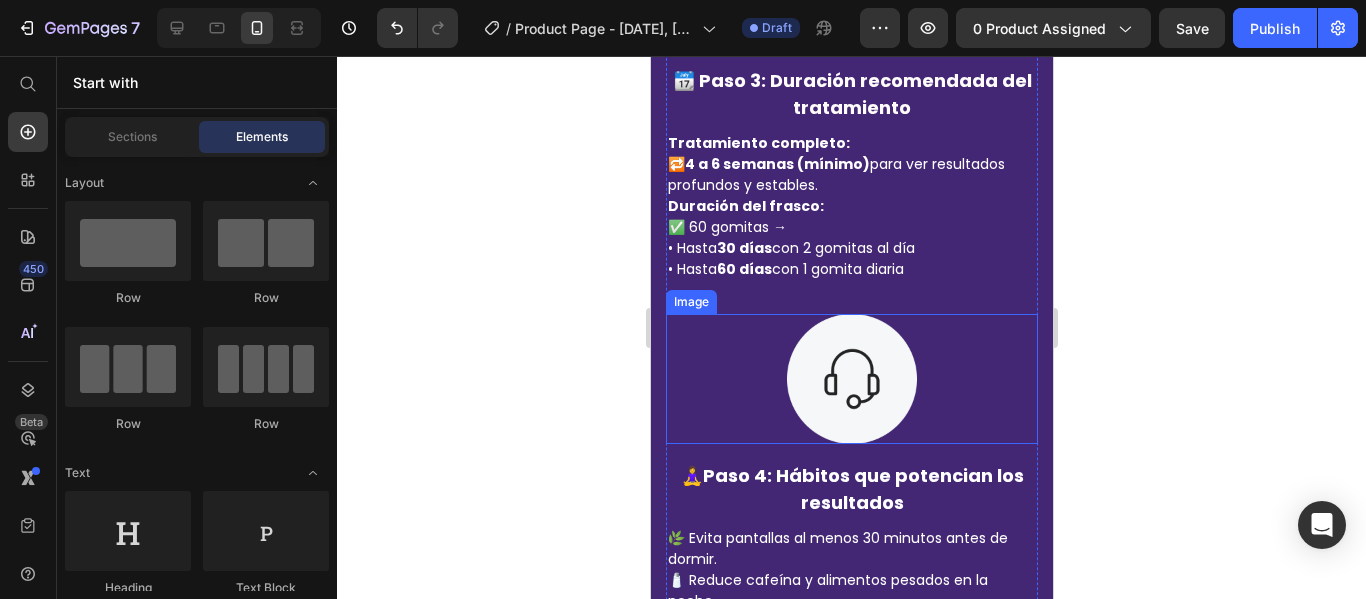 click at bounding box center [851, 379] 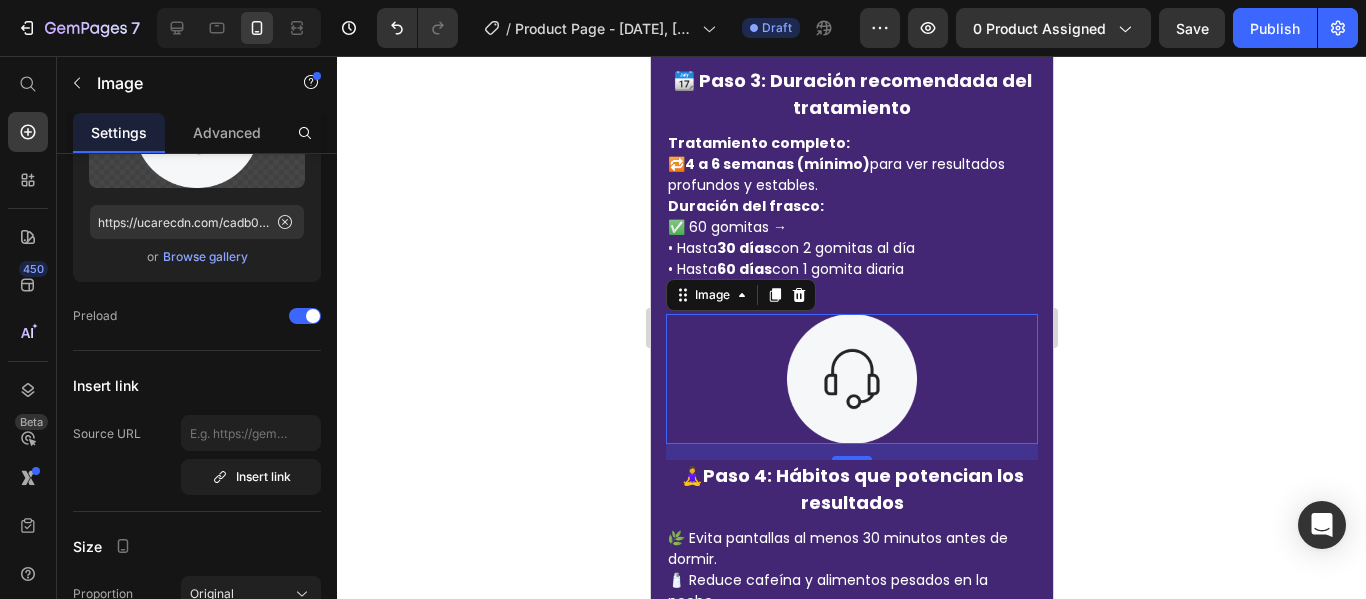 scroll, scrollTop: 0, scrollLeft: 0, axis: both 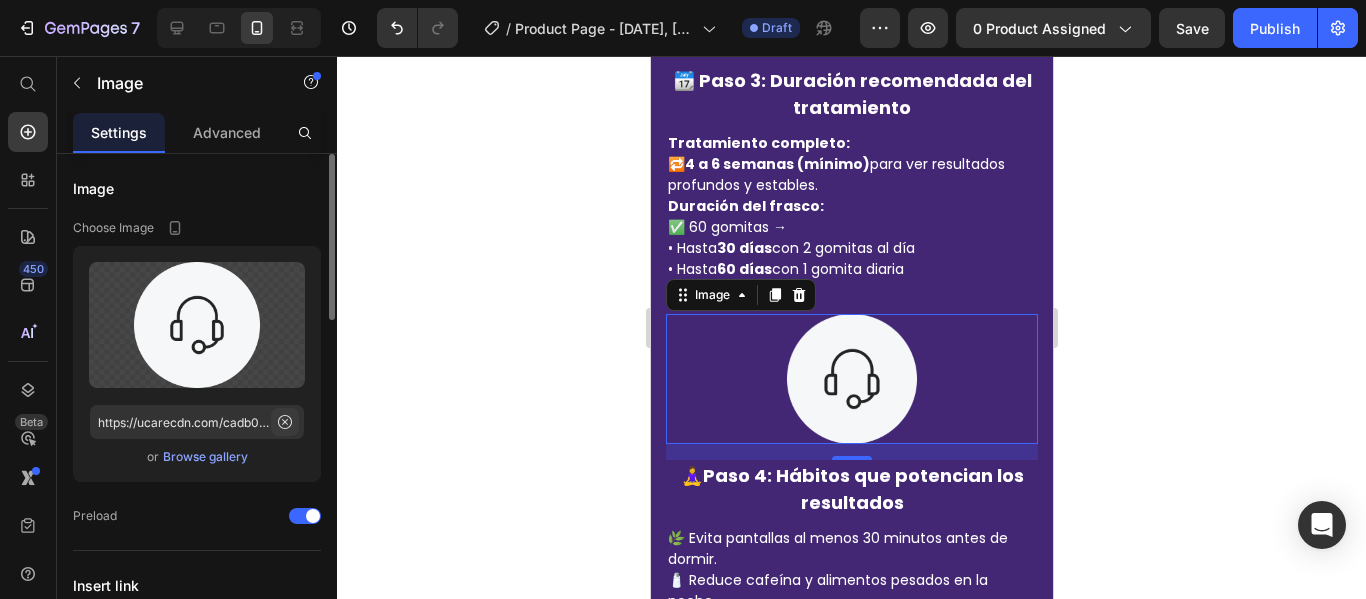 click 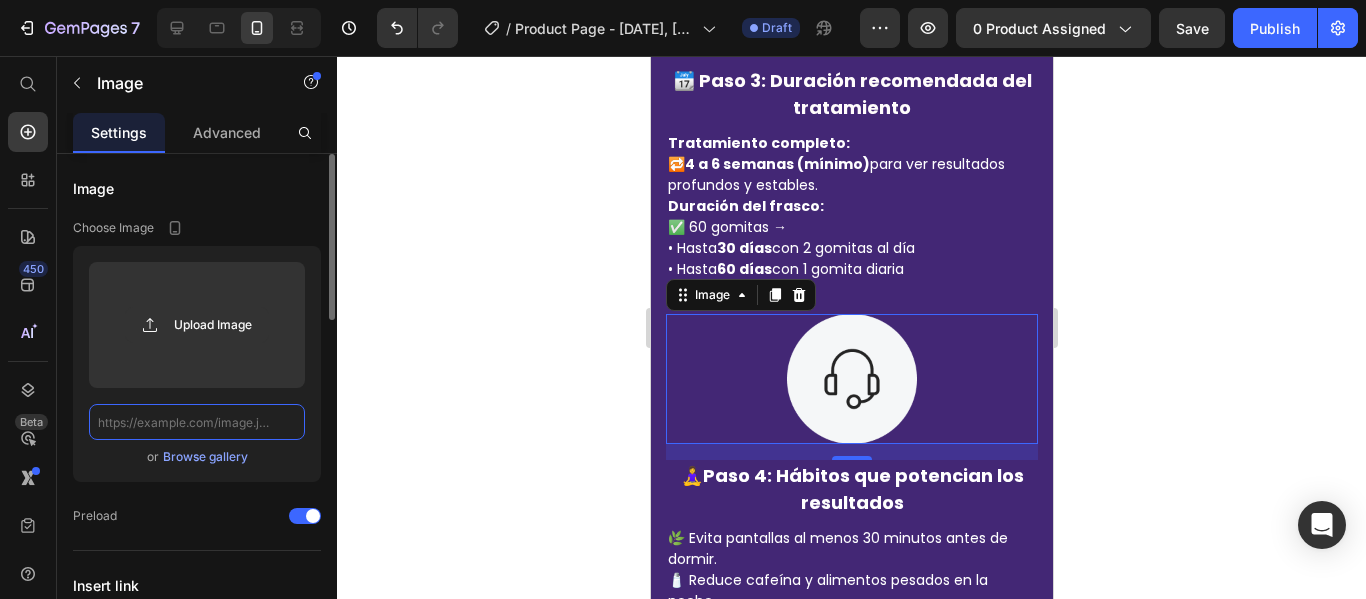scroll, scrollTop: 0, scrollLeft: 0, axis: both 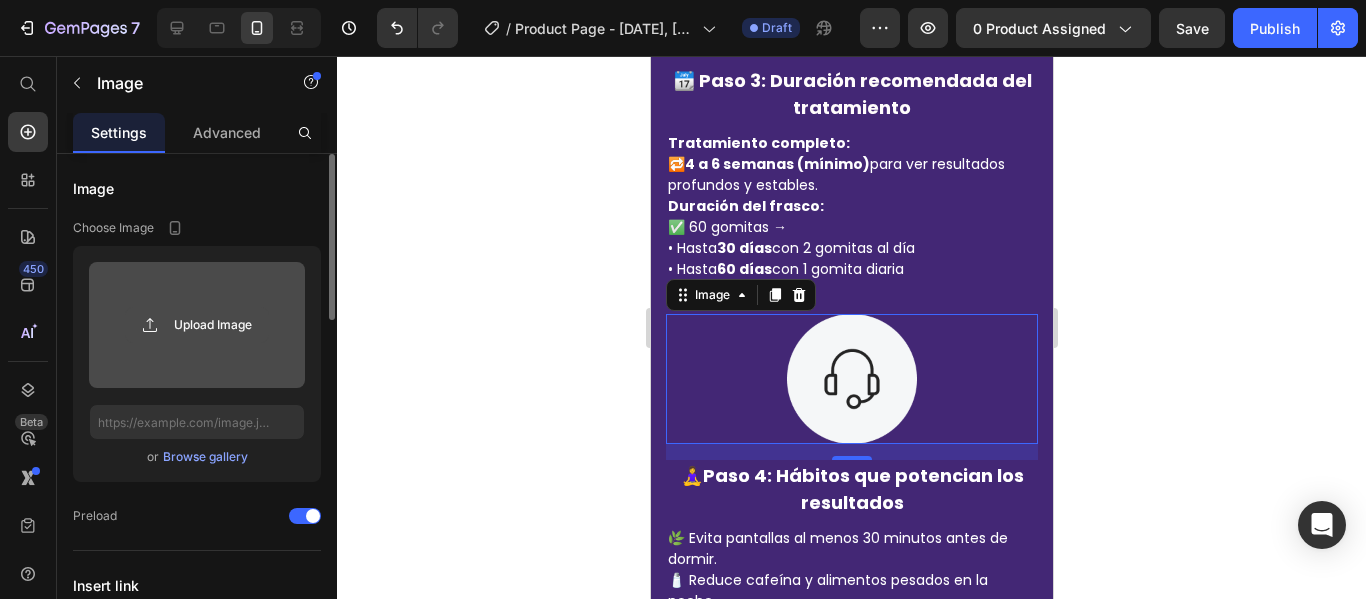 click 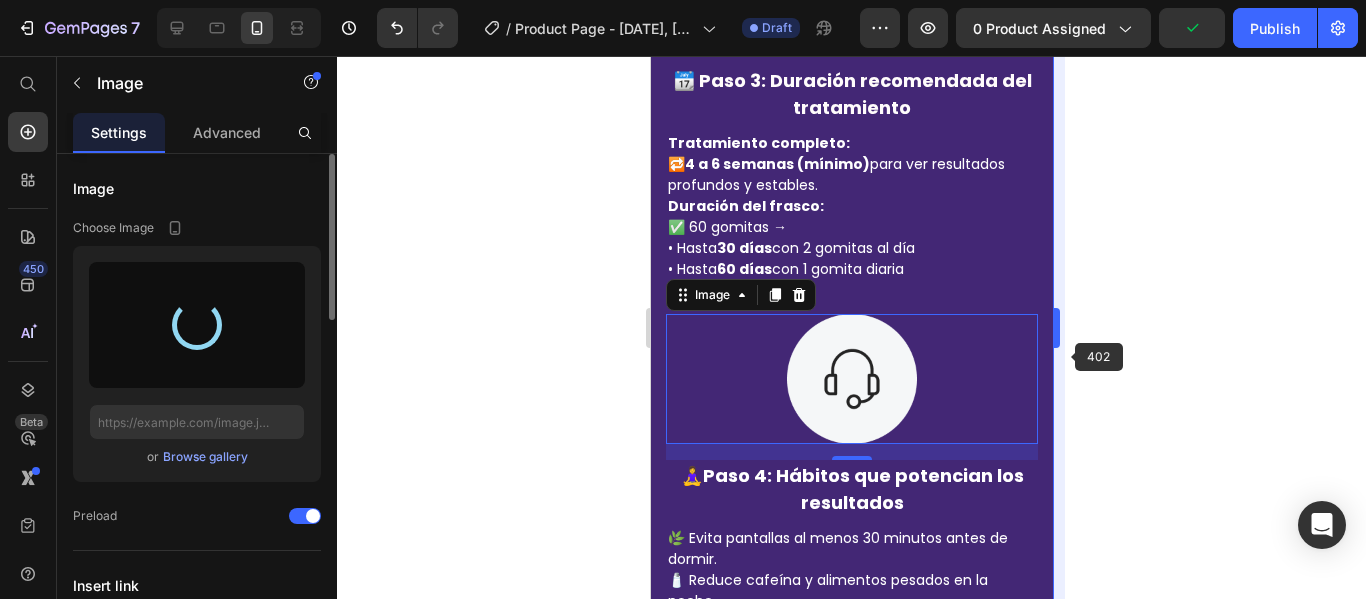 type on "https://cdn.shopify.com/s/files/1/0843/2078/0604/files/gempages_559832852166869797-b372cd42-c04e-499e-afbf-b38070a6c48f.png" 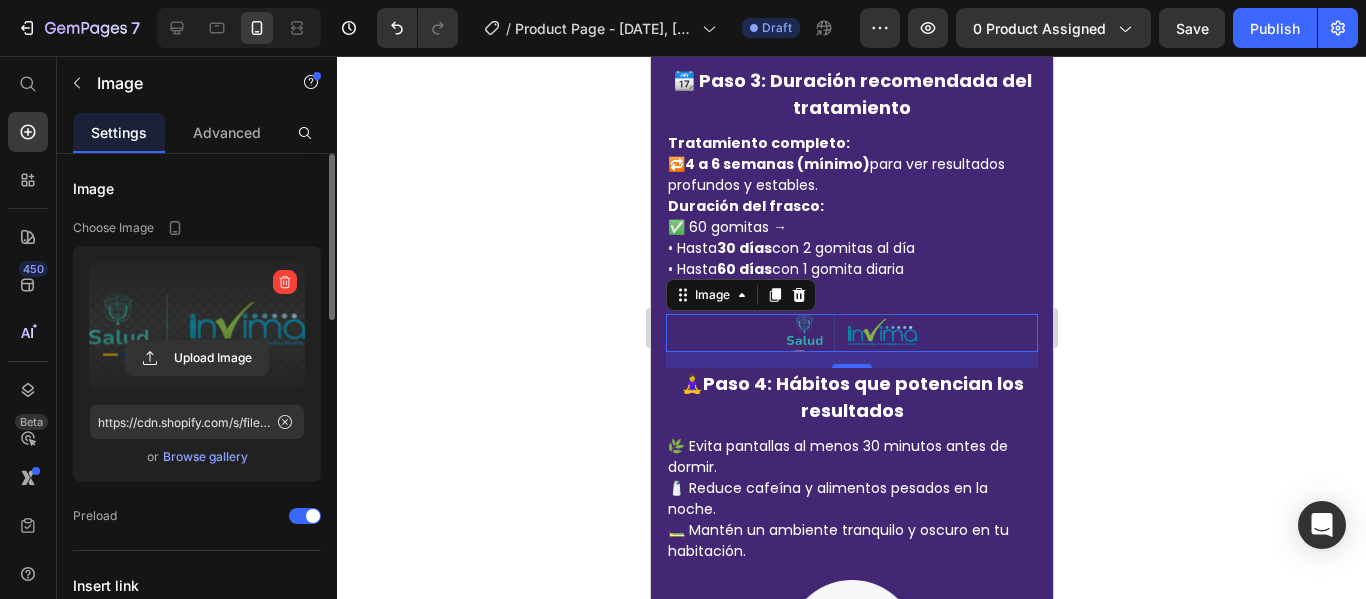 click 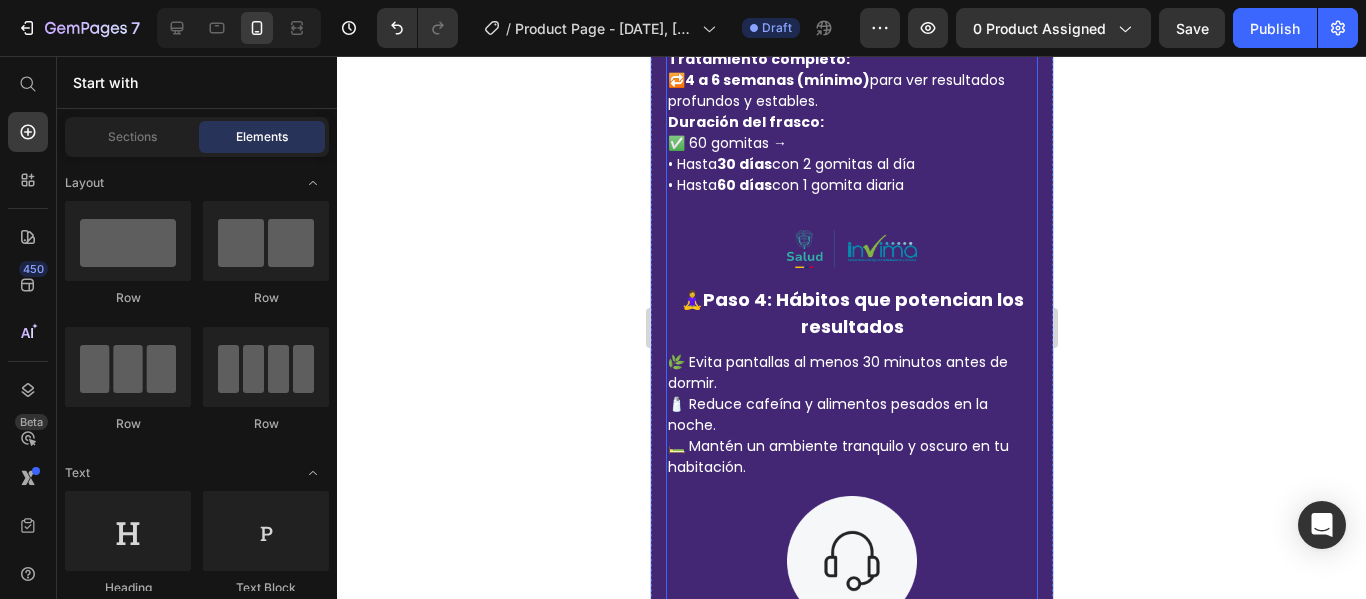 scroll, scrollTop: 5100, scrollLeft: 0, axis: vertical 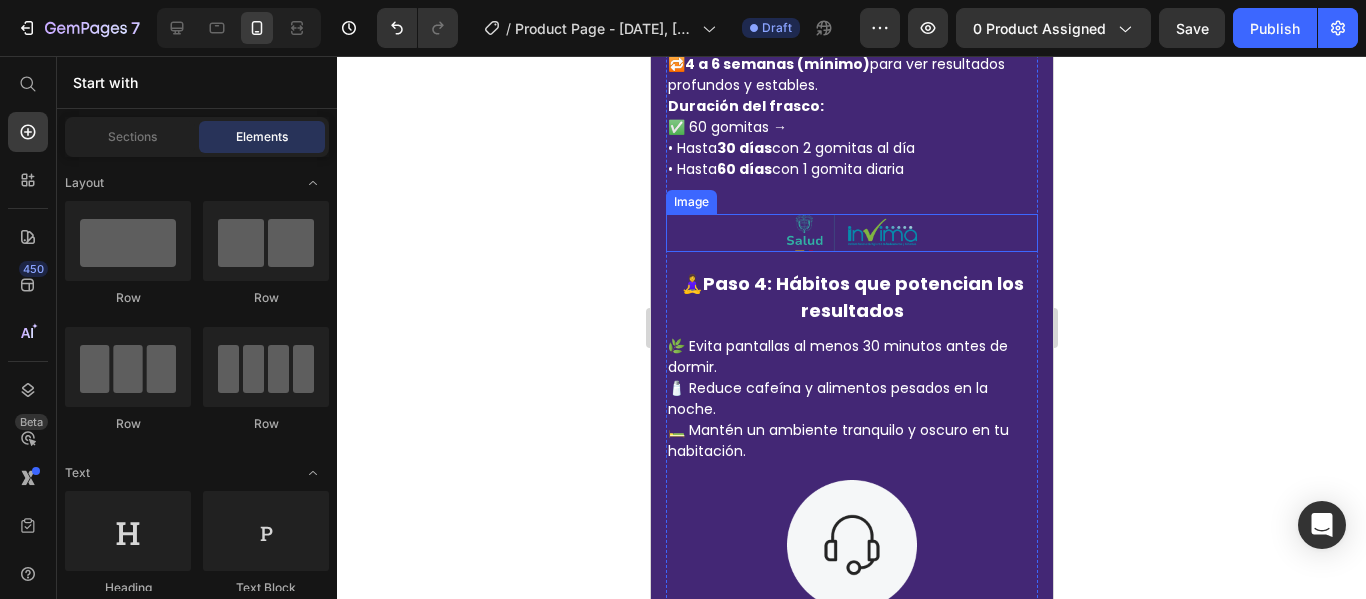 click at bounding box center [851, 233] 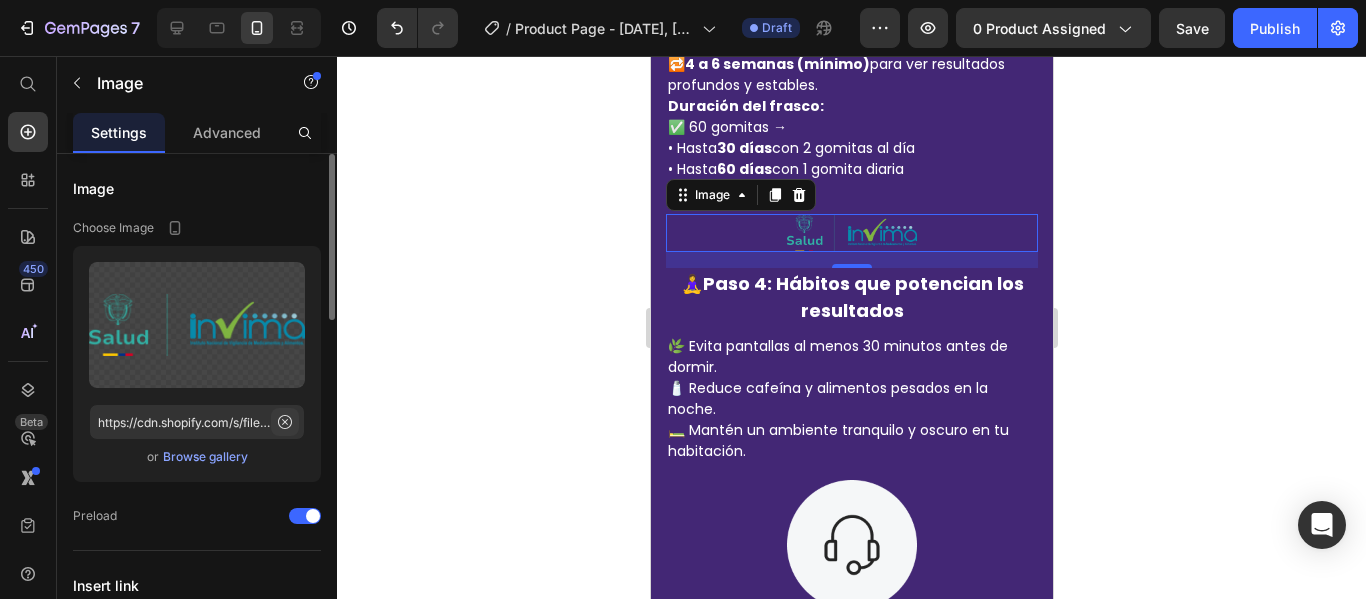 click 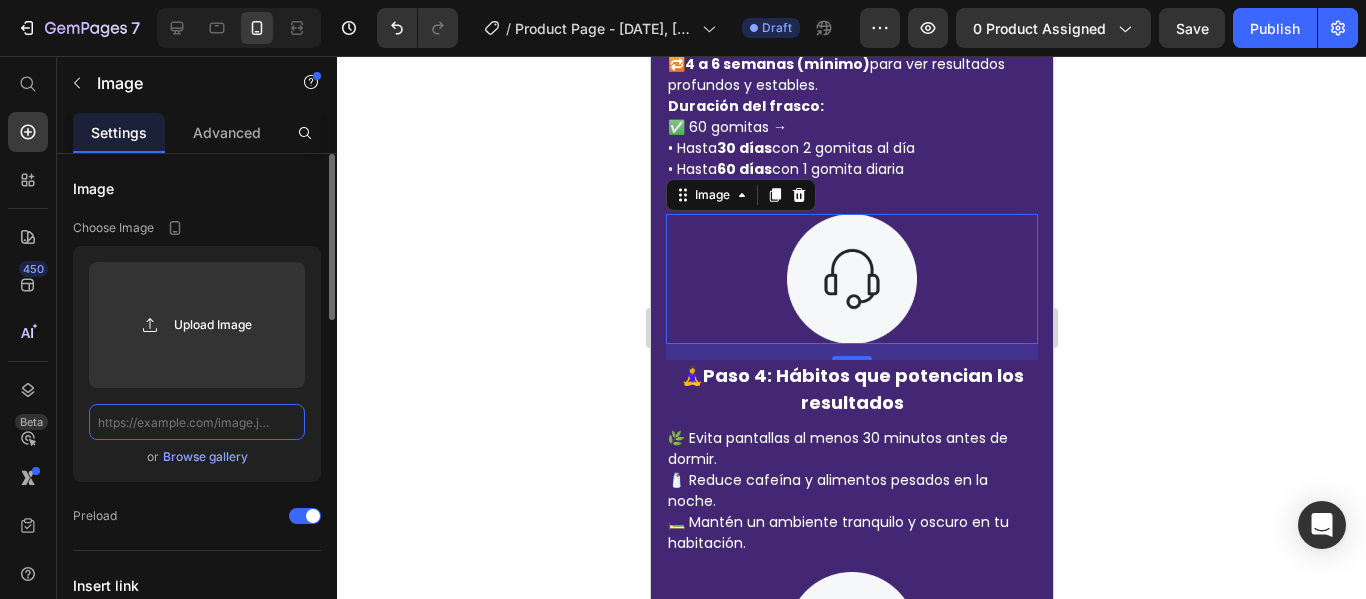 scroll, scrollTop: 0, scrollLeft: 0, axis: both 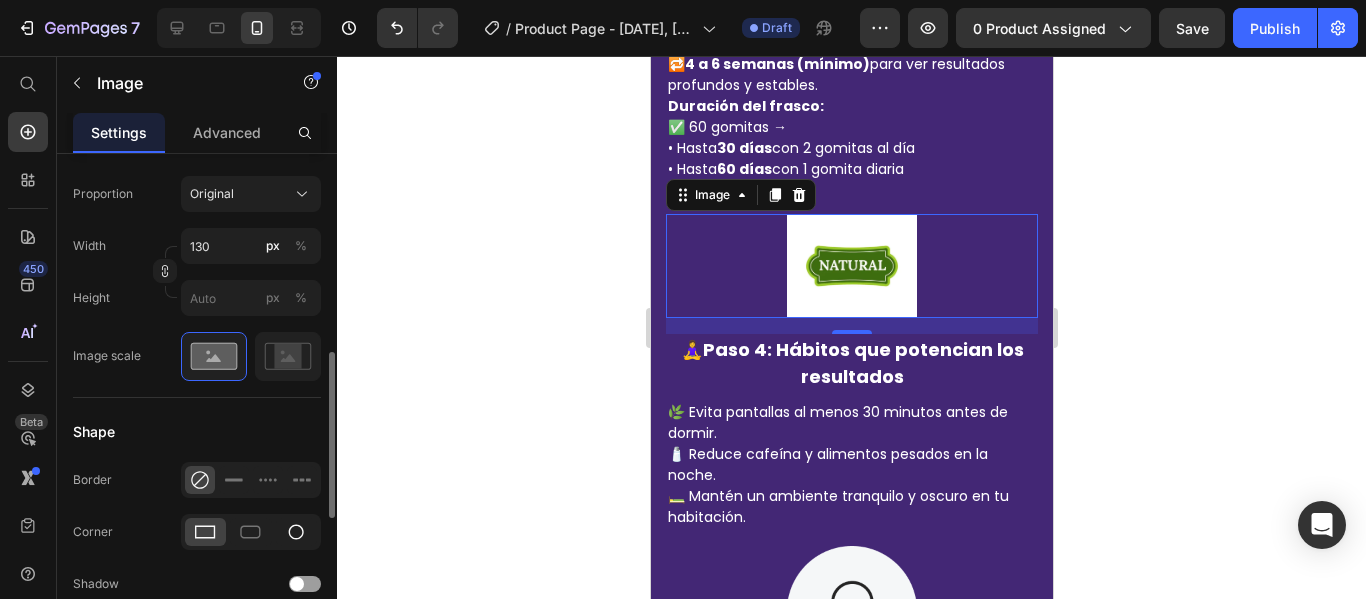 type on "https://st5.depositphotos.com/29283810/76717/v/450/depositphotos_767178432-stock-illustration-green-organic-food-label-leaf.jpg" 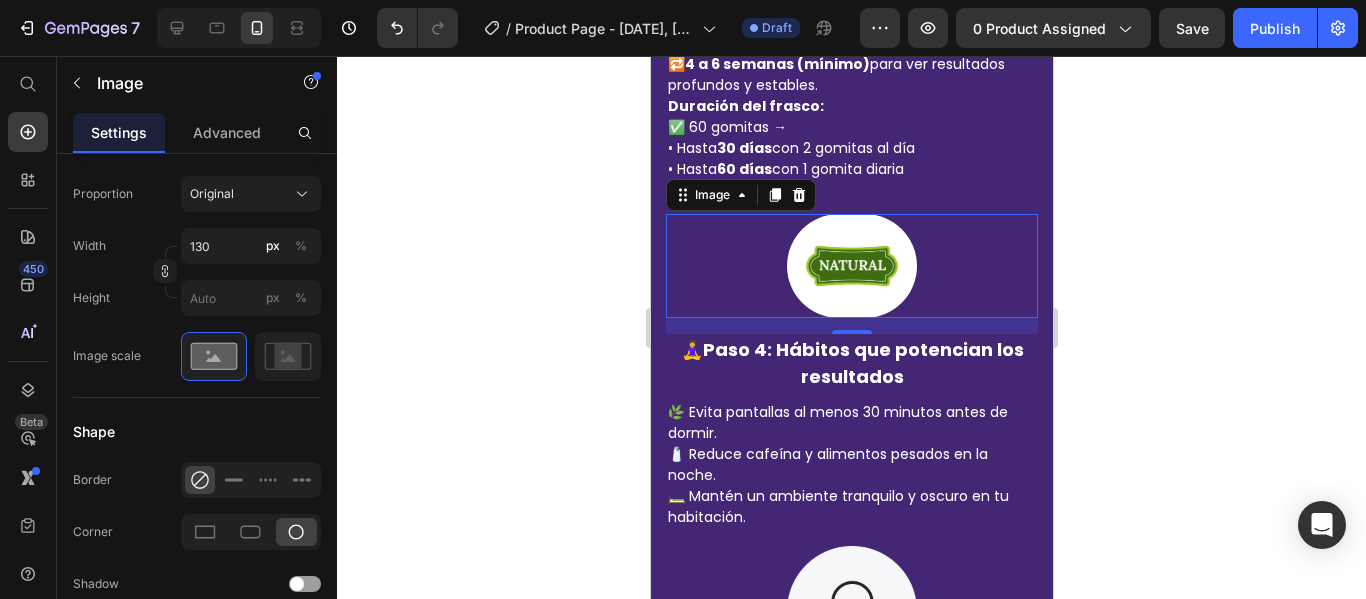click 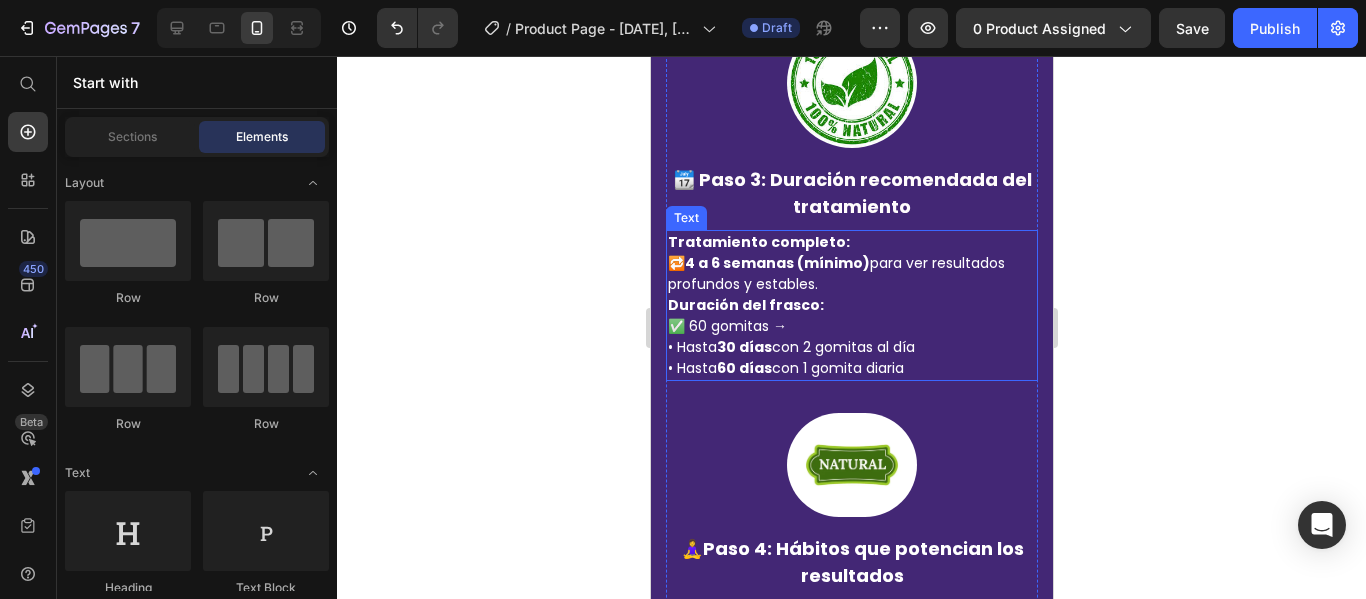 scroll, scrollTop: 5400, scrollLeft: 0, axis: vertical 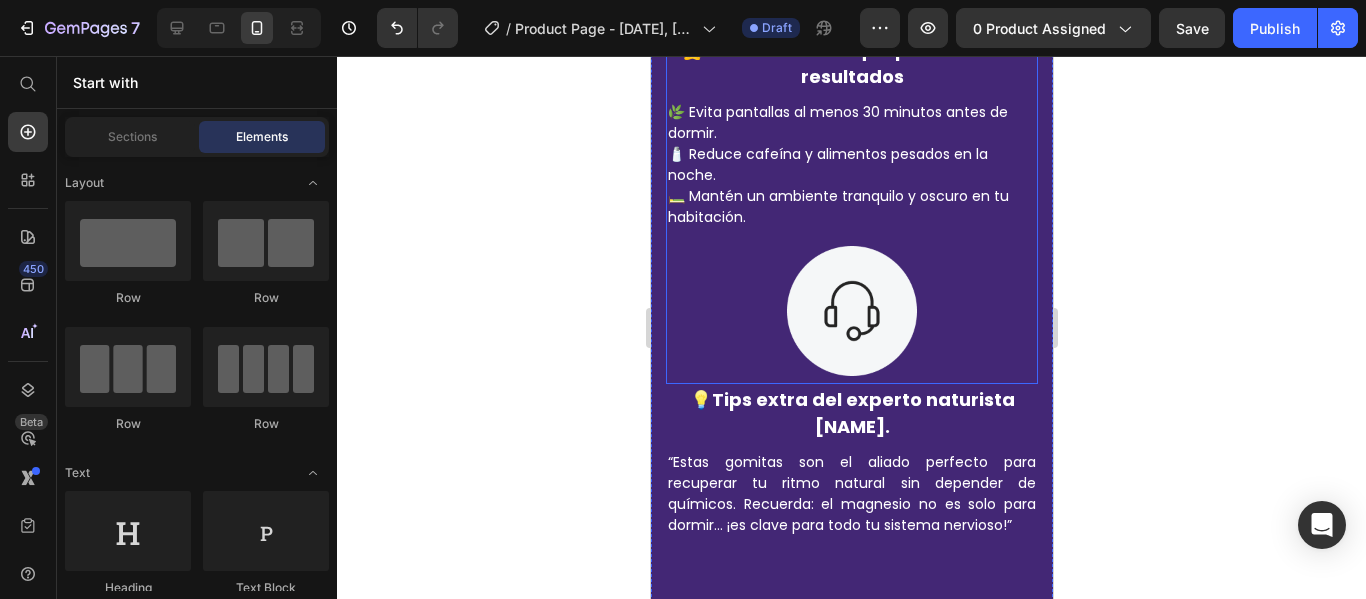 click 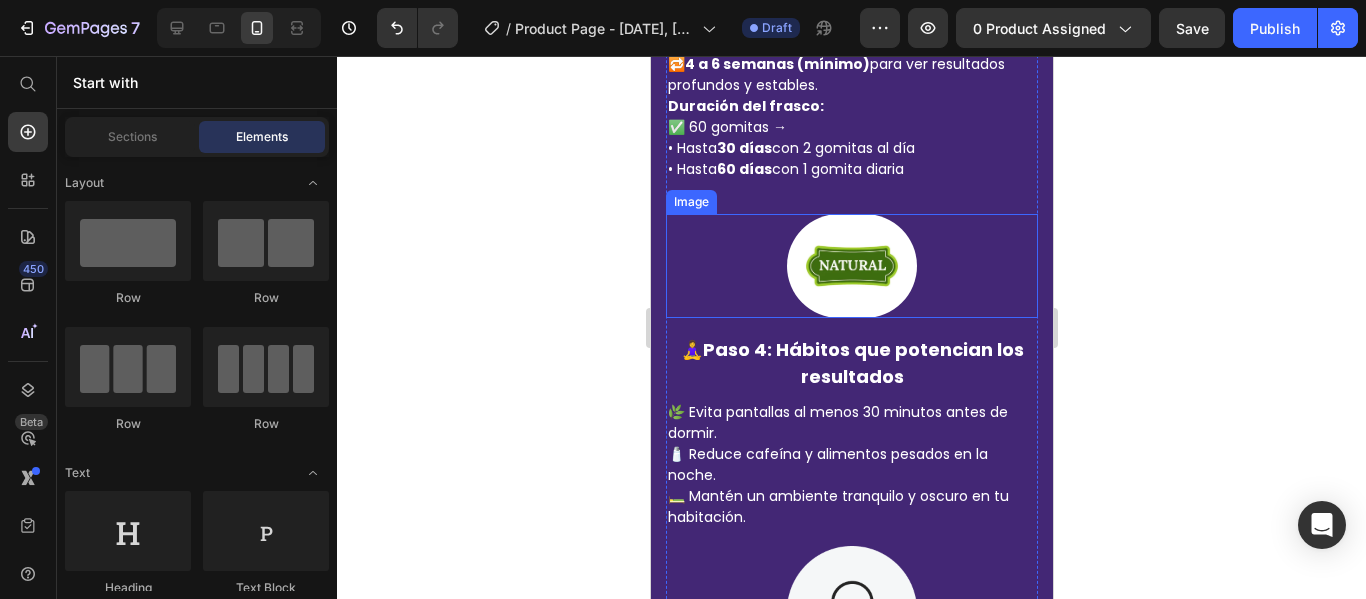 click at bounding box center [851, 266] 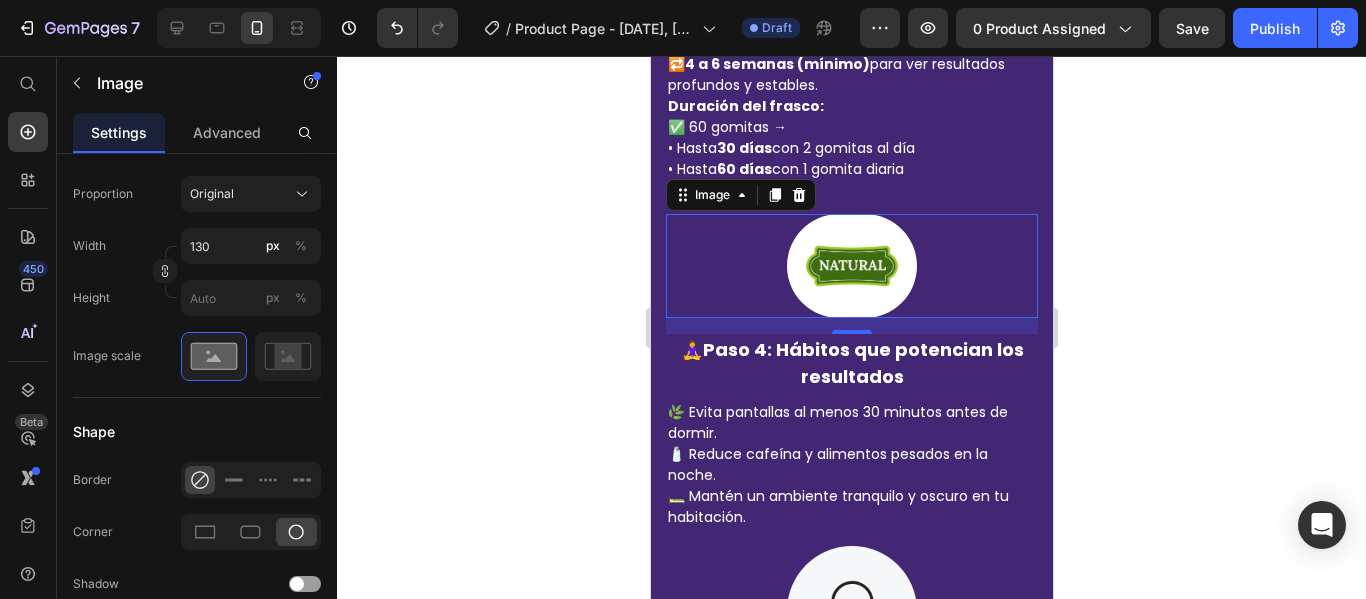 click at bounding box center [851, 266] 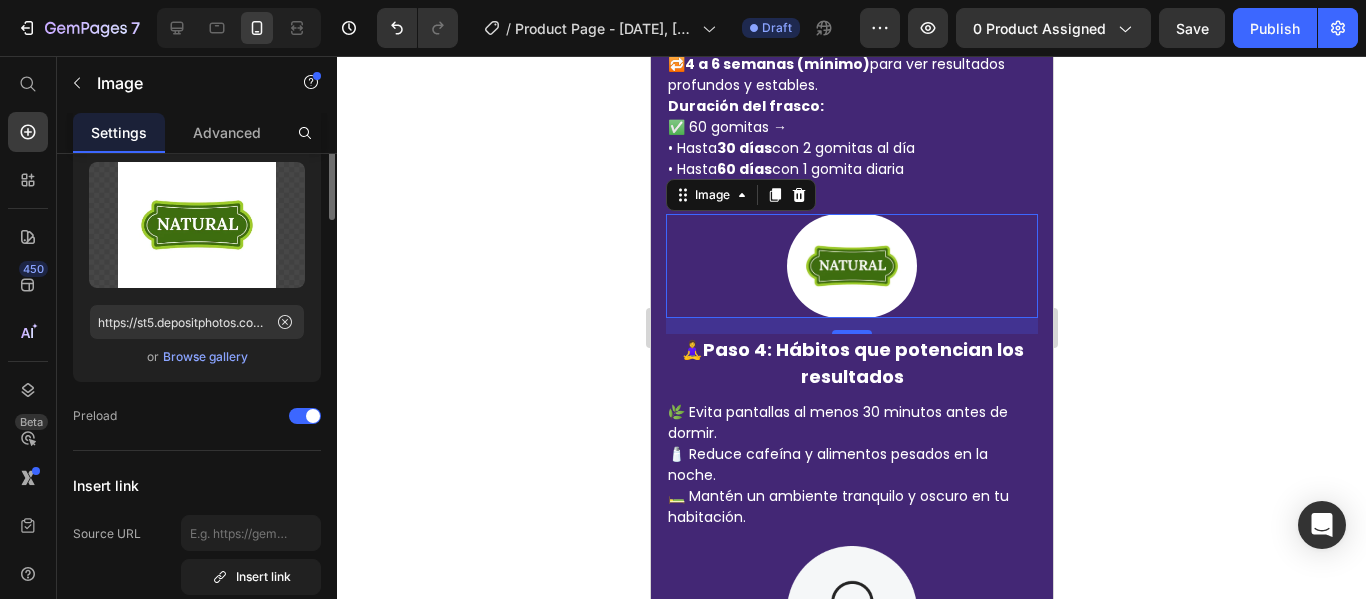 scroll, scrollTop: 0, scrollLeft: 0, axis: both 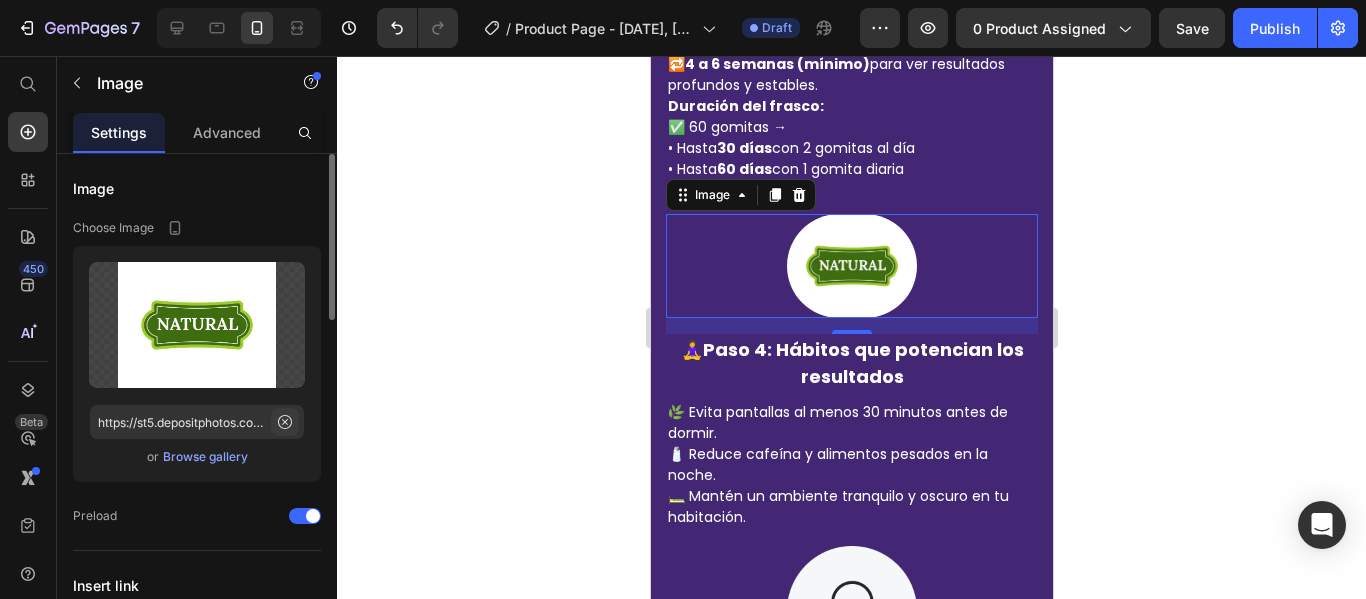 click 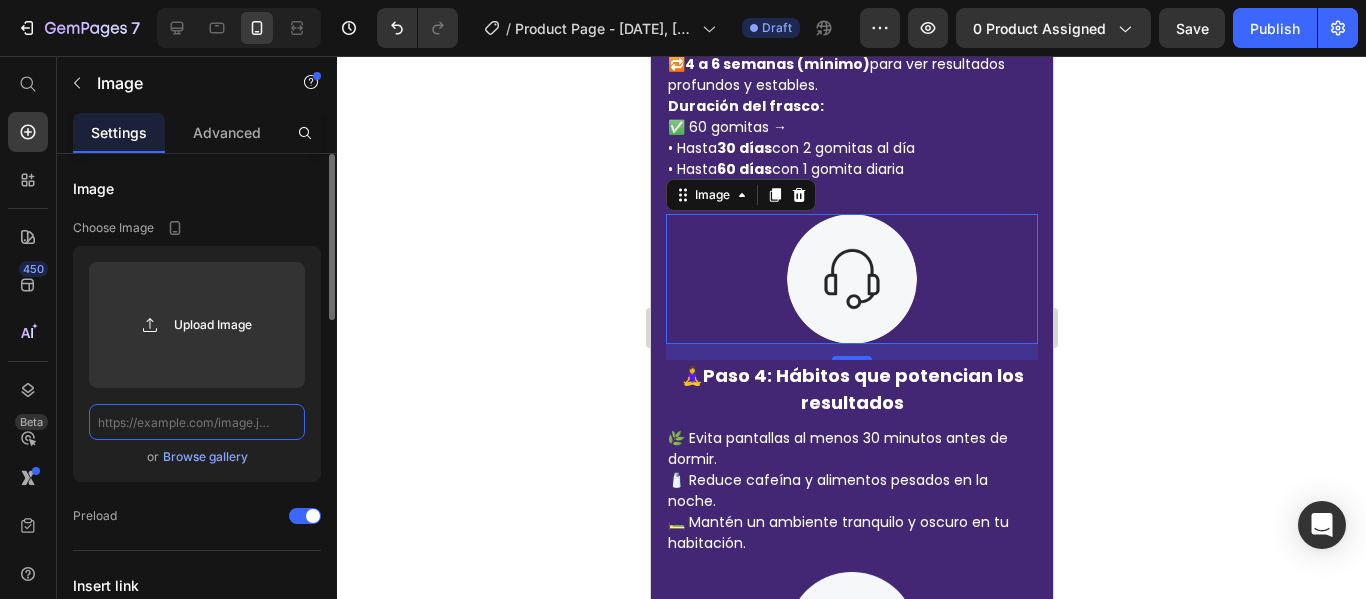 scroll, scrollTop: 0, scrollLeft: 0, axis: both 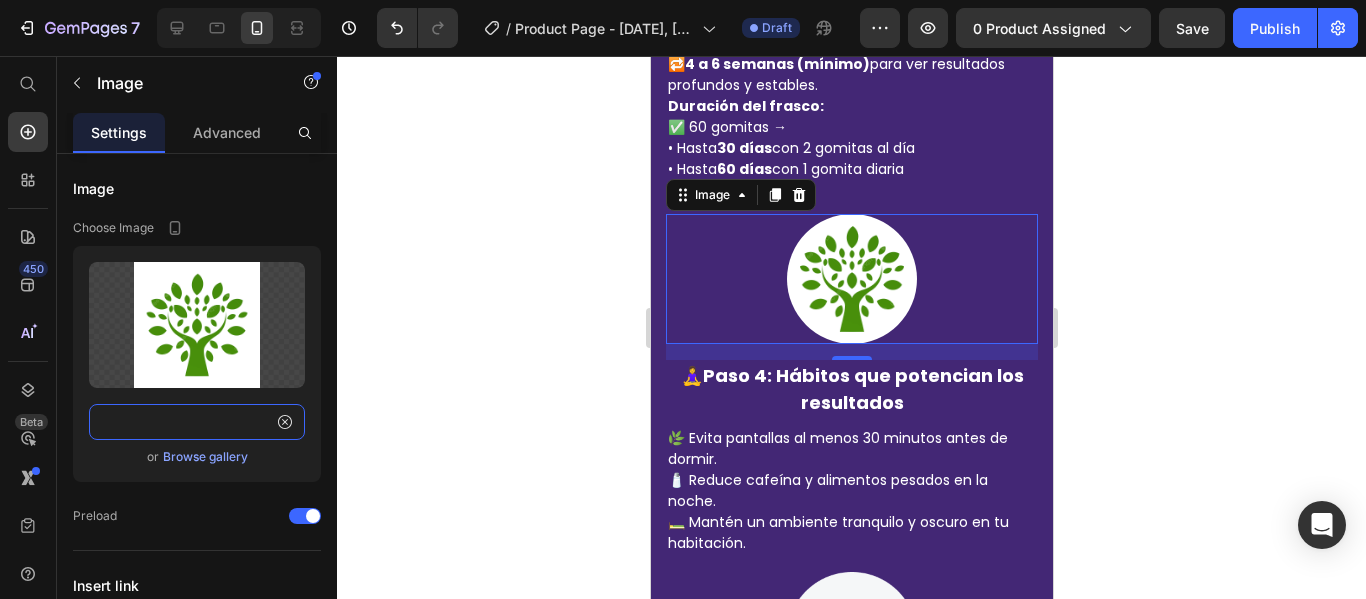 type on "https://png.pngtree.com/png-clipart/20200709/original/pngtree-organic-logo-leafs-in-hand-logo-natural-products-logo-png-image_3984007.jpg" 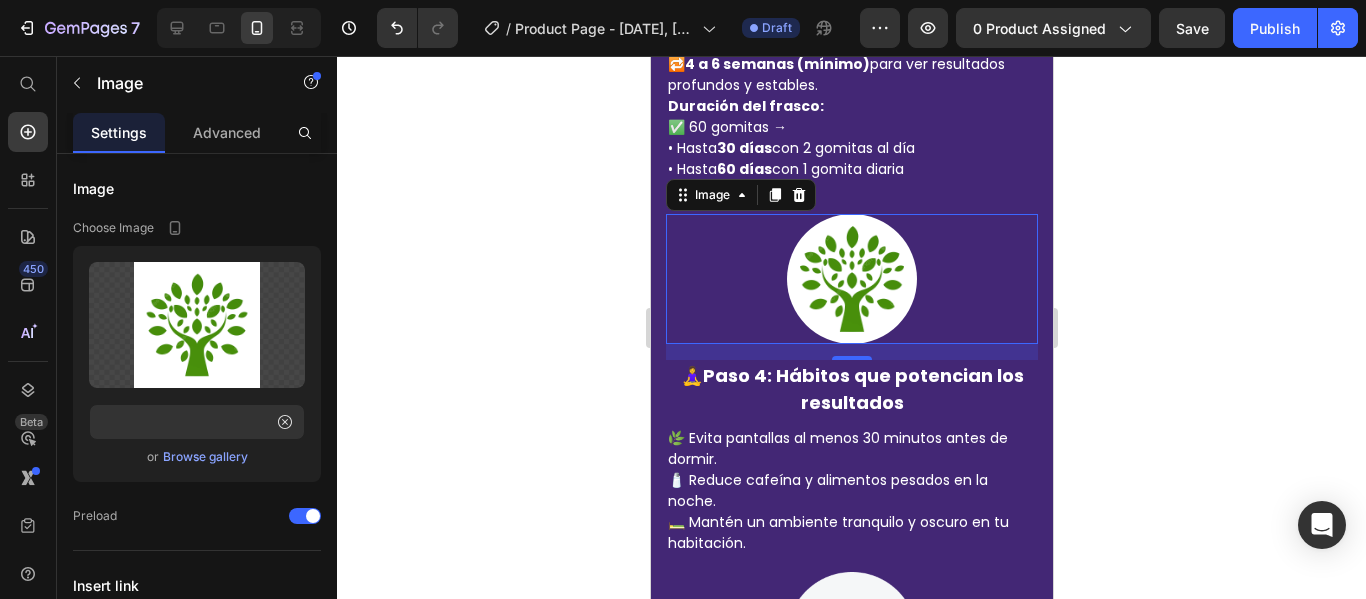 click 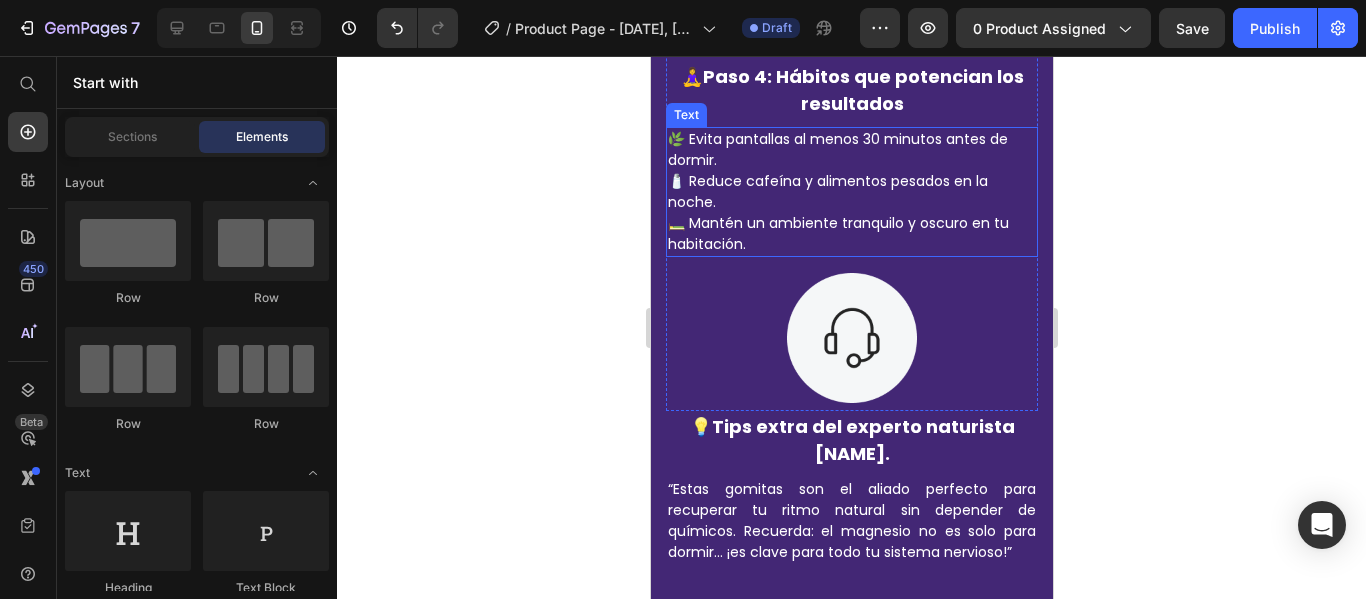 scroll, scrollTop: 5400, scrollLeft: 0, axis: vertical 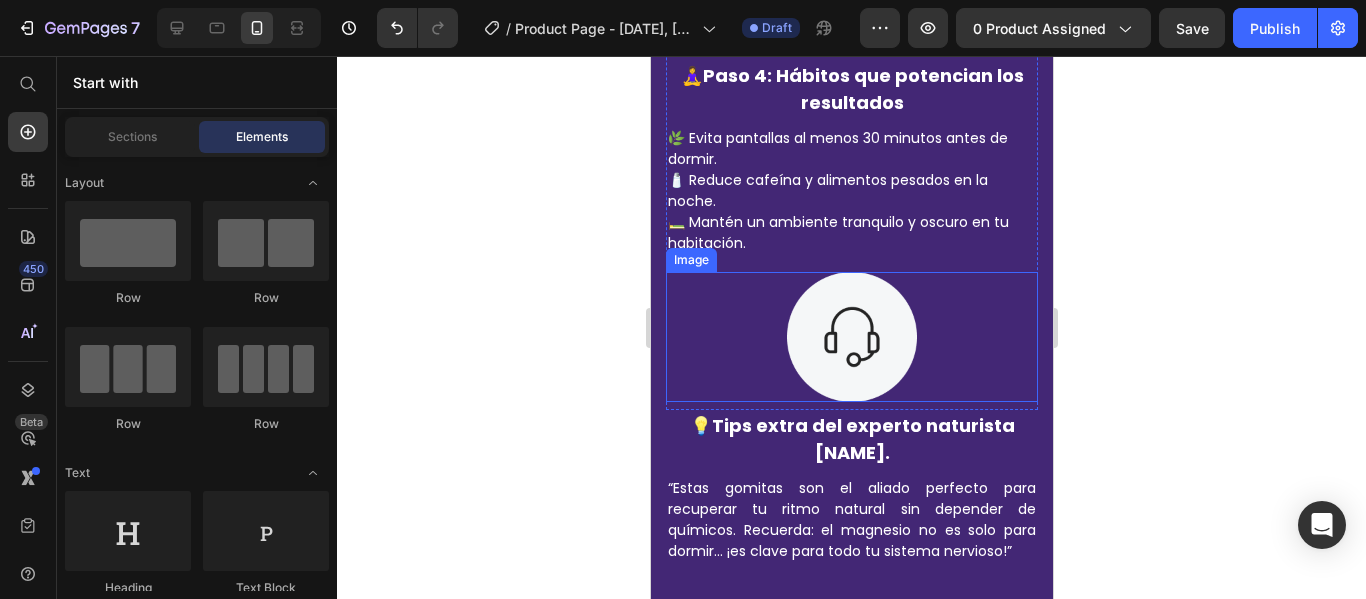click at bounding box center [851, 337] 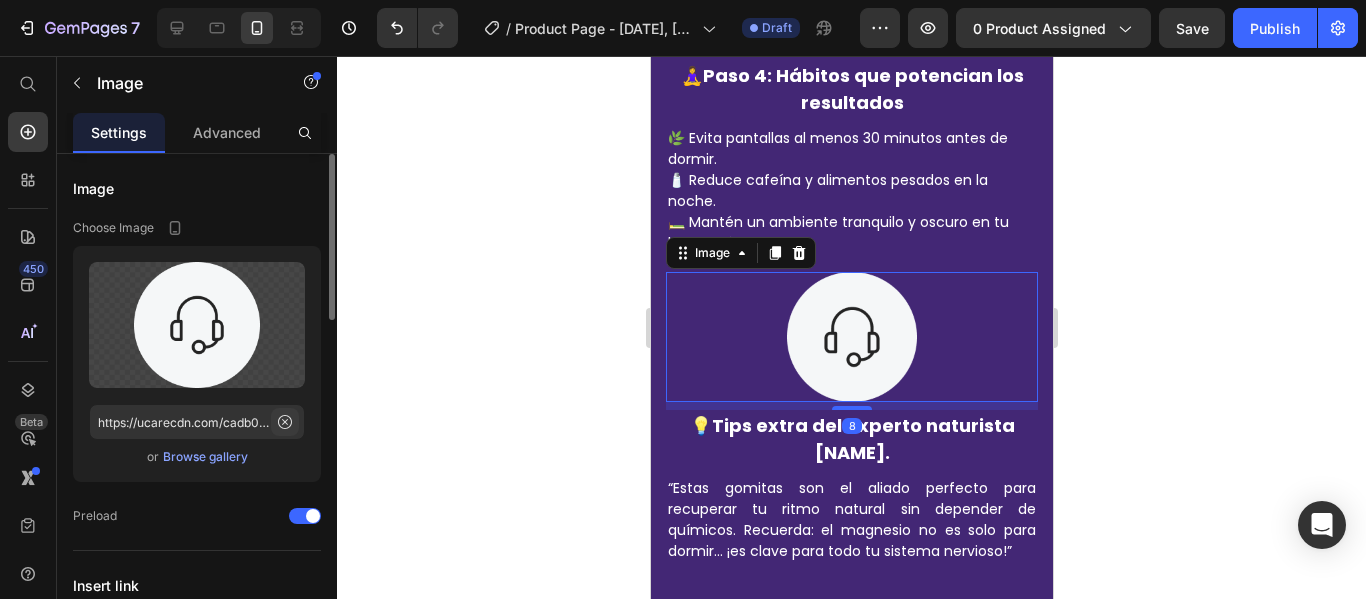 click 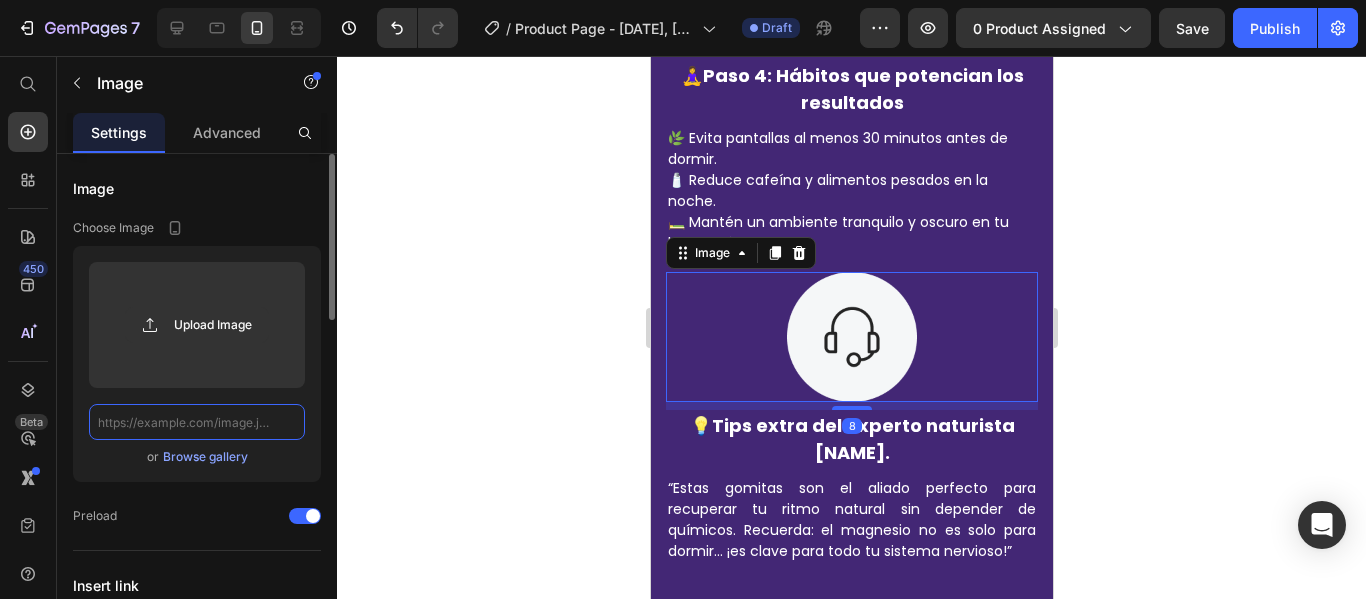 scroll, scrollTop: 0, scrollLeft: 0, axis: both 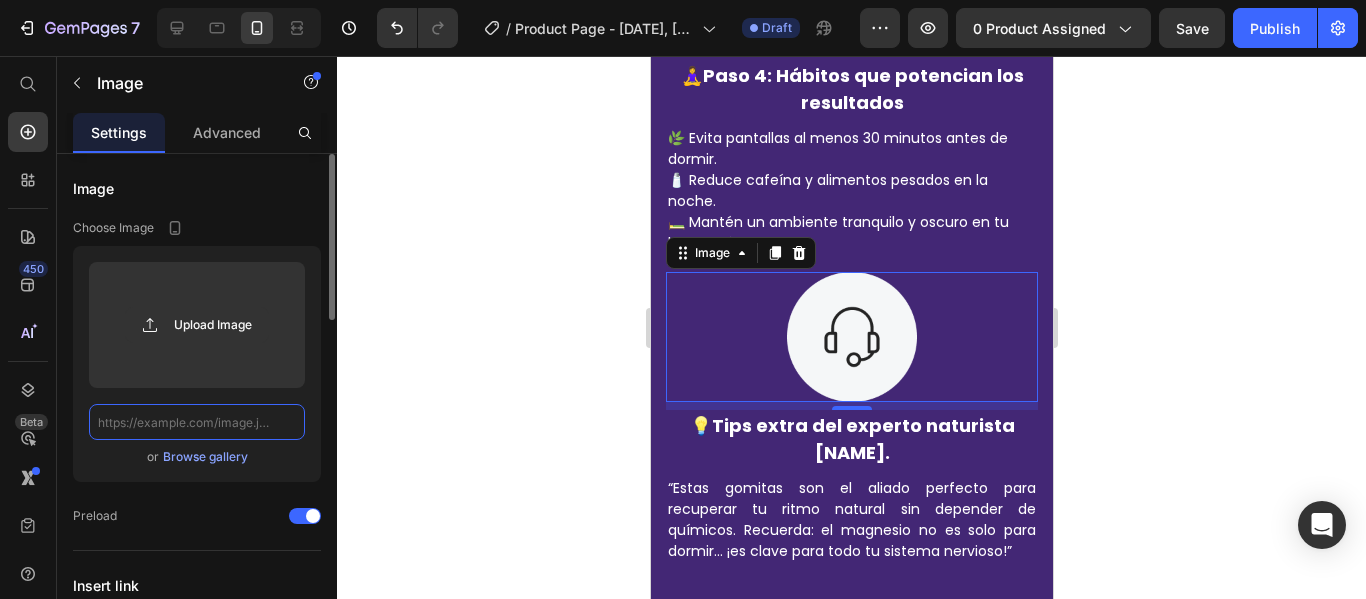 paste on "https://img.freepik.com/vector-premium/plantilla-logotipo-medicina-natural-suplemento-herbario_665655-12053.jpg" 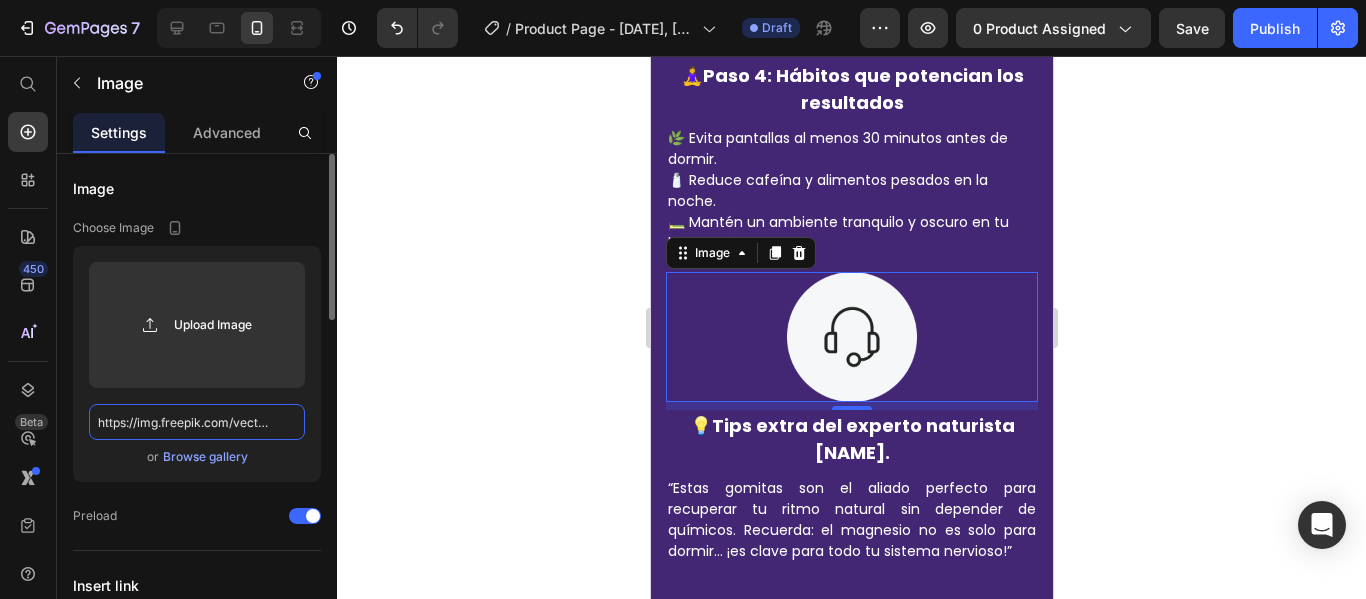 scroll, scrollTop: 0, scrollLeft: 488, axis: horizontal 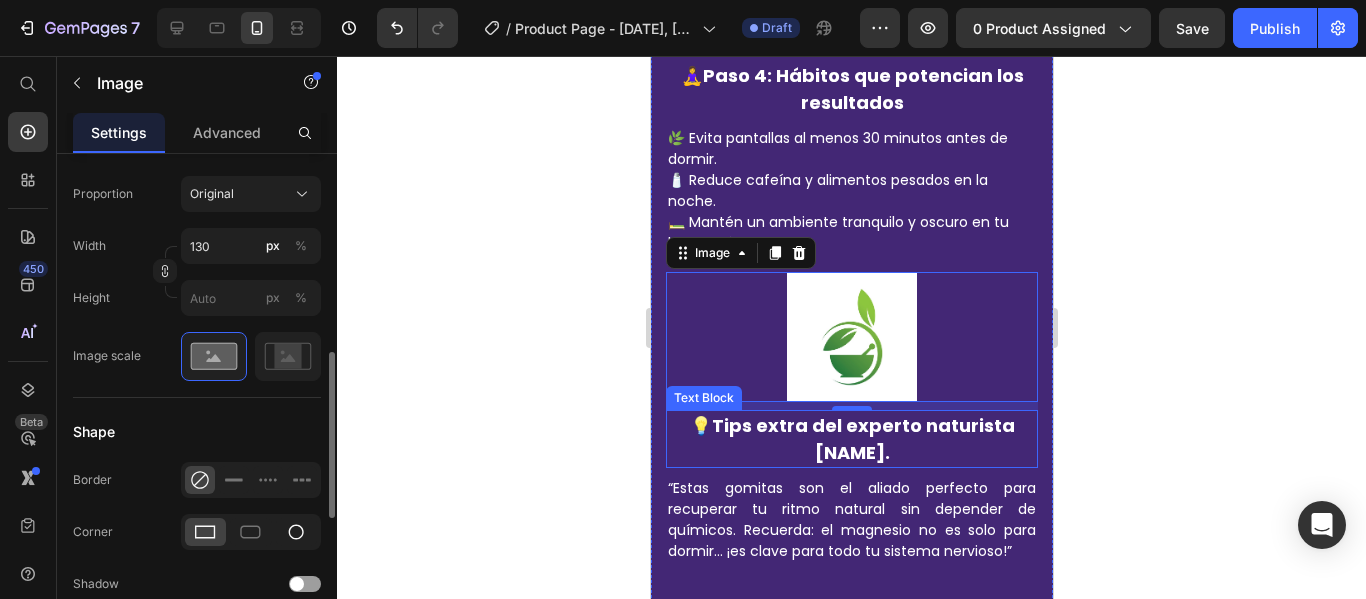 type on "https://img.freepik.com/vector-premium/plantilla-logotipo-medicina-natural-suplemento-herbario_665655-12053.jpg" 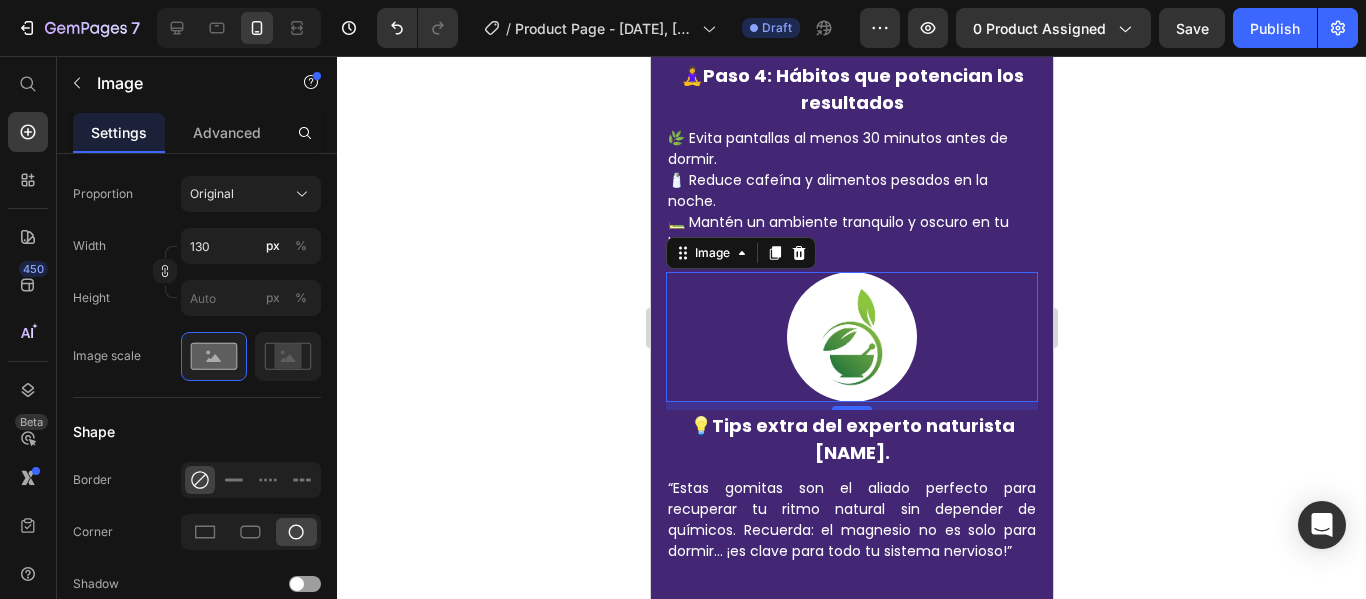click 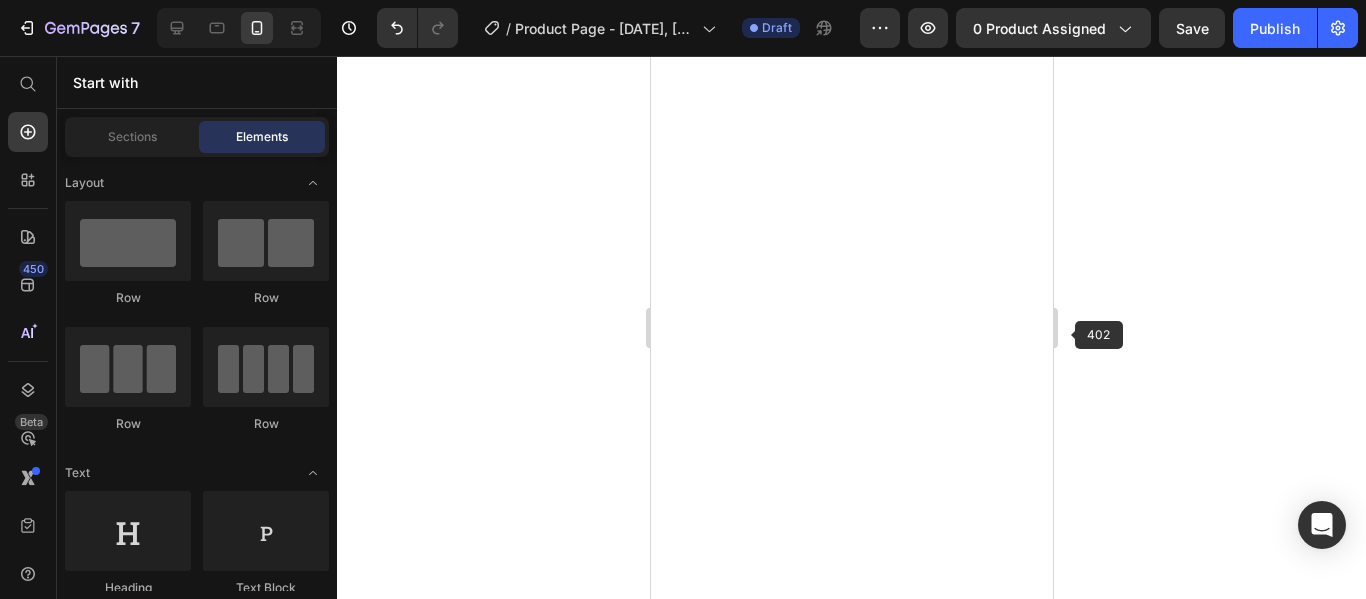 scroll, scrollTop: 1300, scrollLeft: 0, axis: vertical 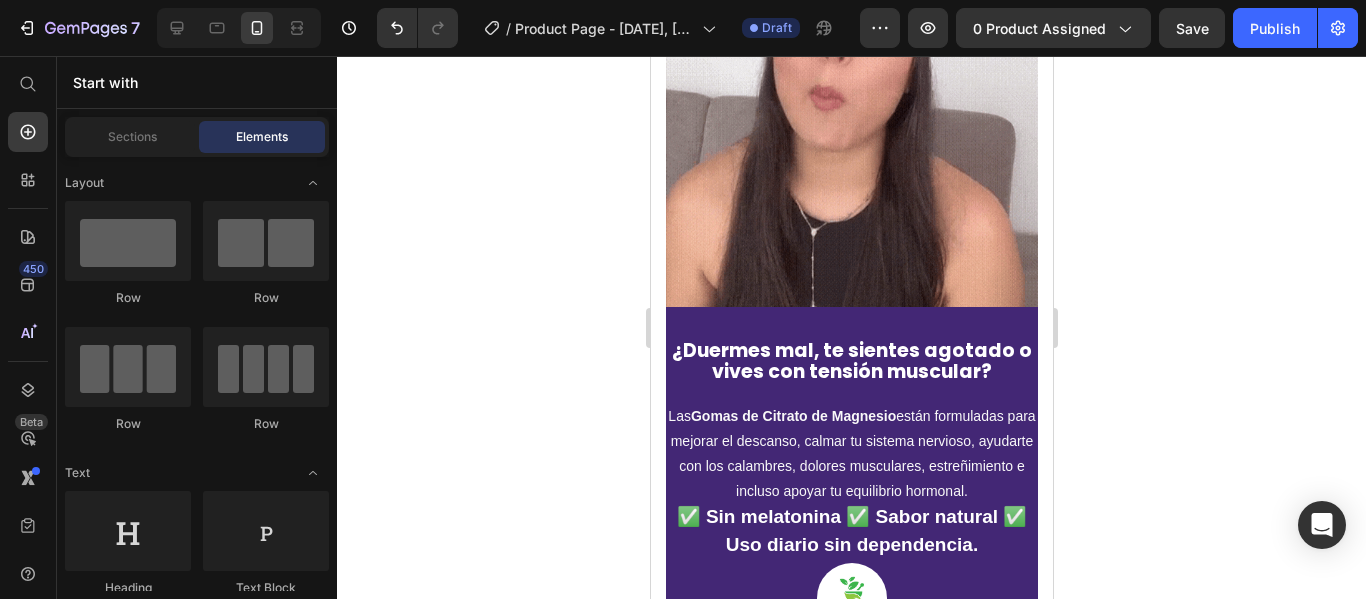 click 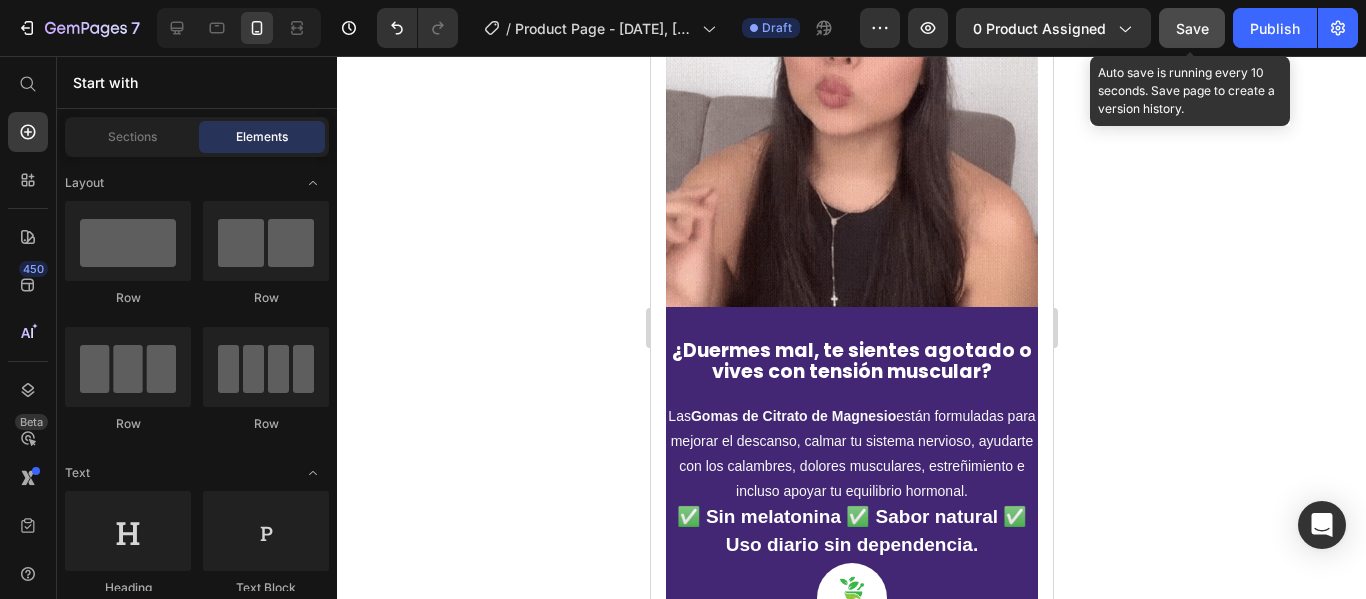 click on "Save" 